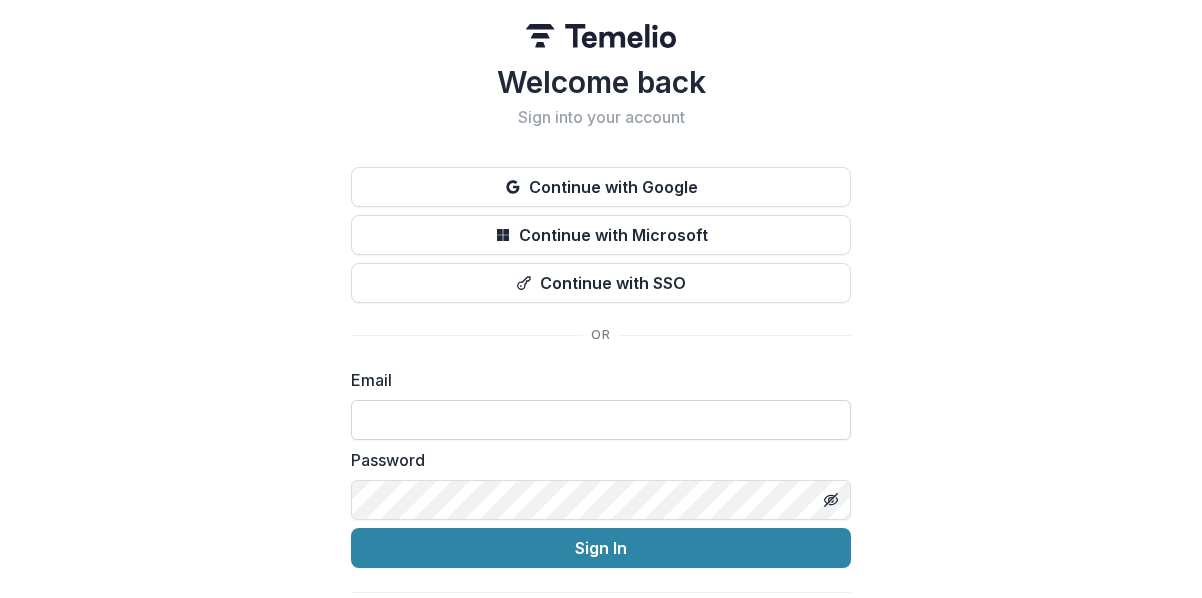 scroll, scrollTop: 0, scrollLeft: 0, axis: both 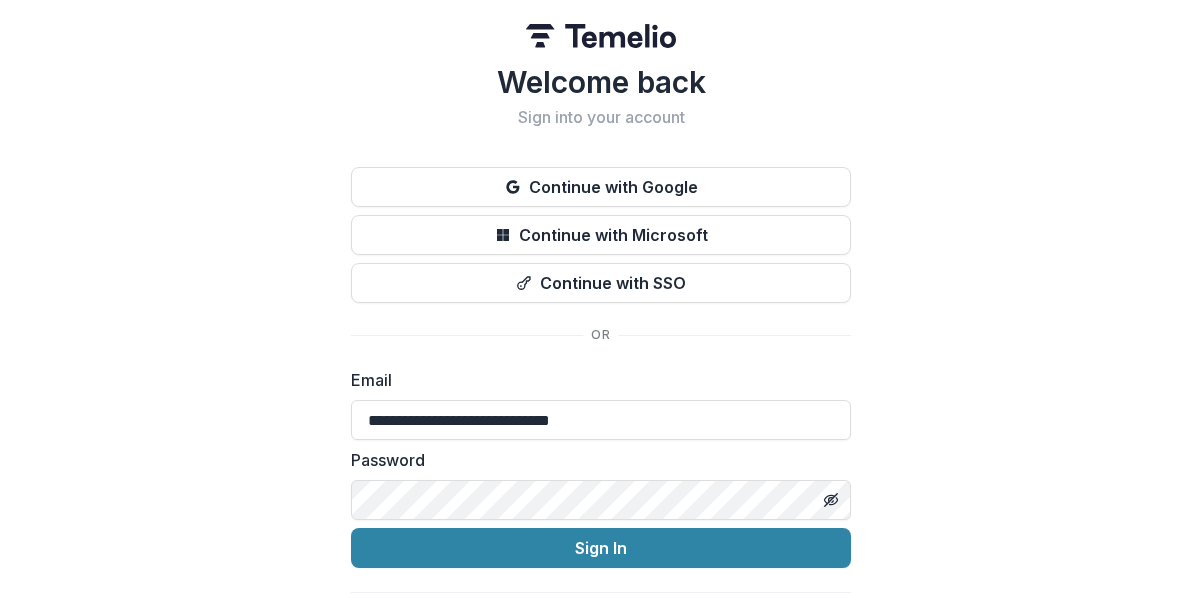 click on "Password" at bounding box center (601, 484) 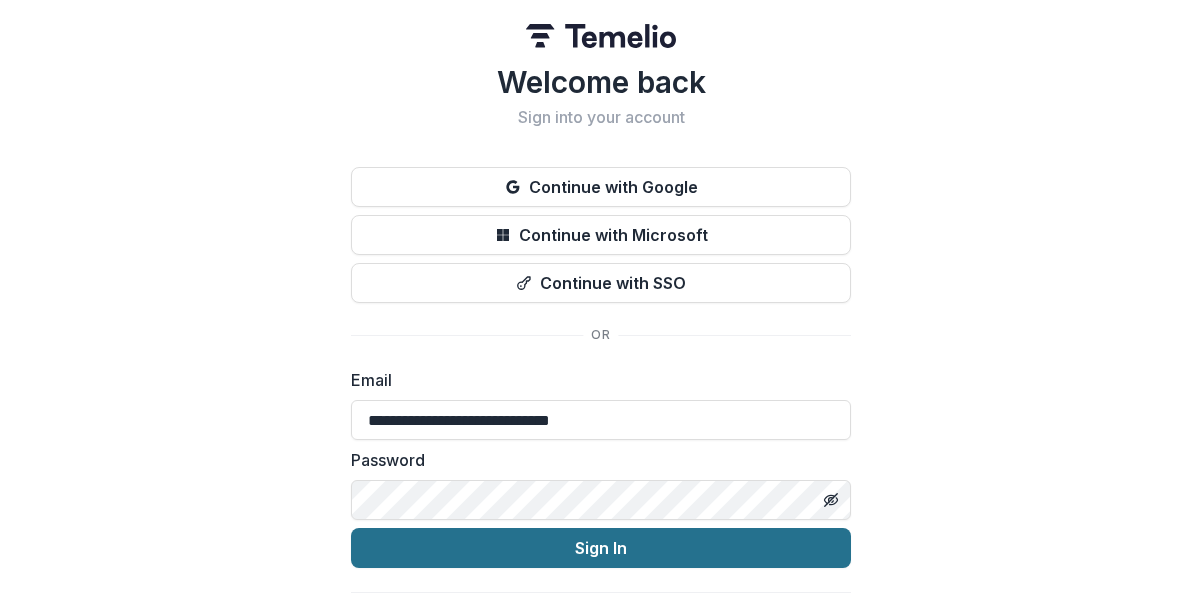 click on "Sign In" at bounding box center [601, 548] 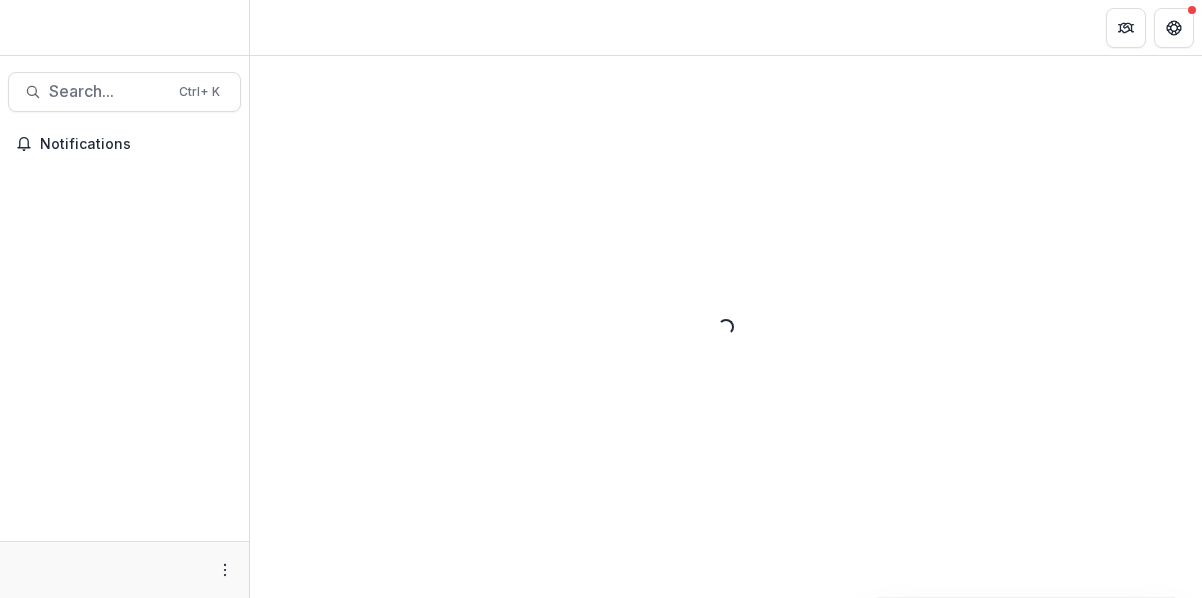 scroll, scrollTop: 0, scrollLeft: 0, axis: both 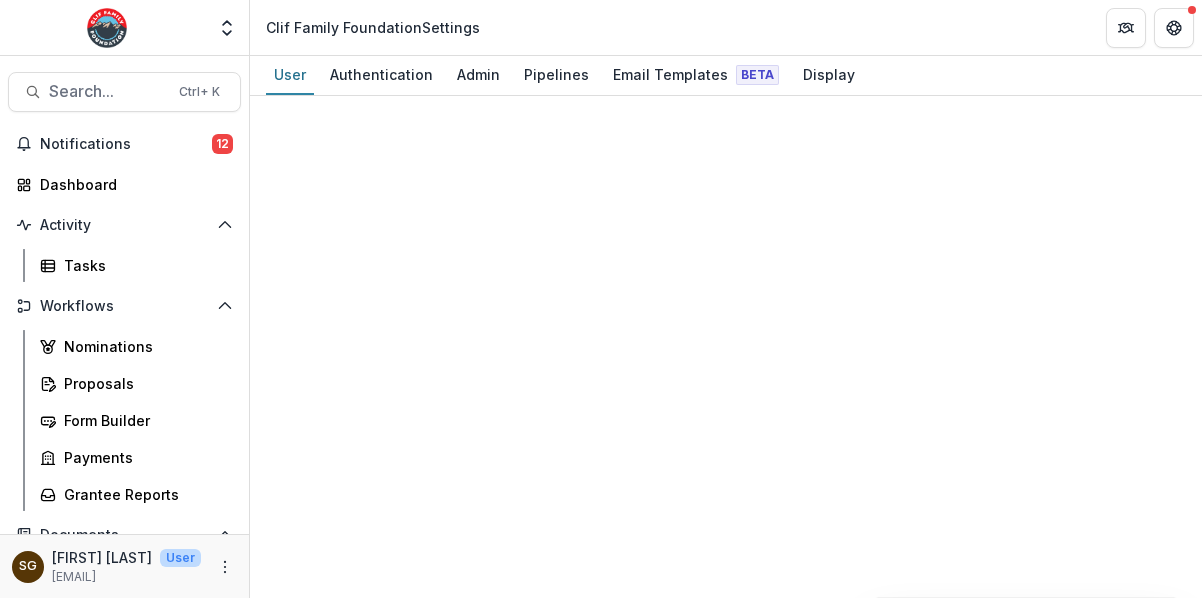 select on "****" 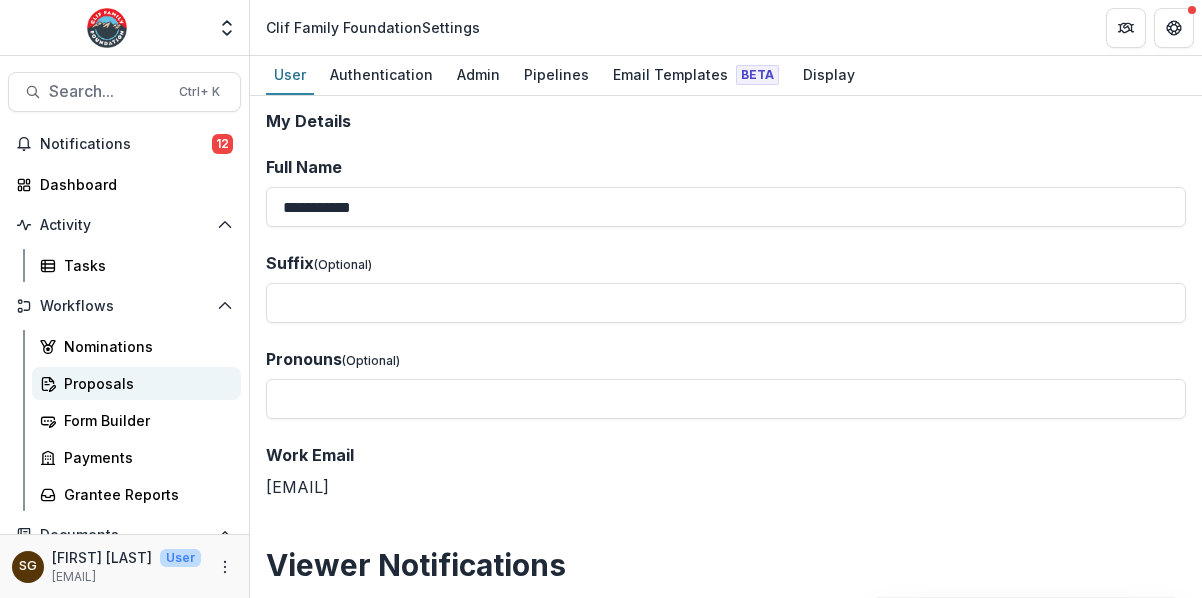 click on "Proposals" at bounding box center (144, 383) 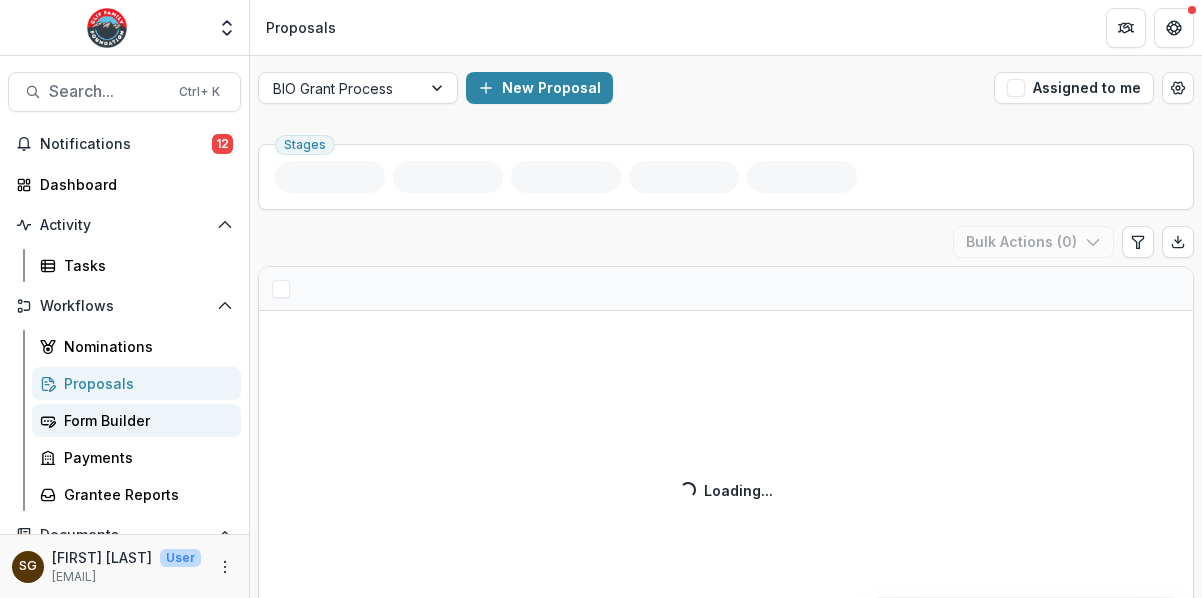 click on "Form Builder" at bounding box center (144, 420) 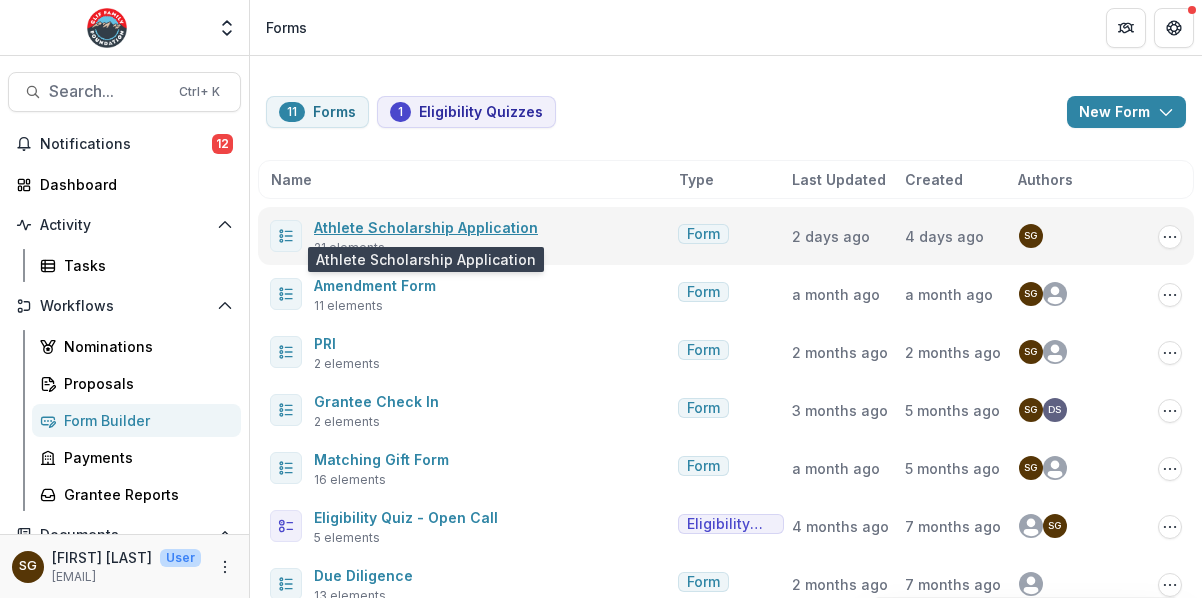 click on "Athlete Scholarship Application" at bounding box center (426, 227) 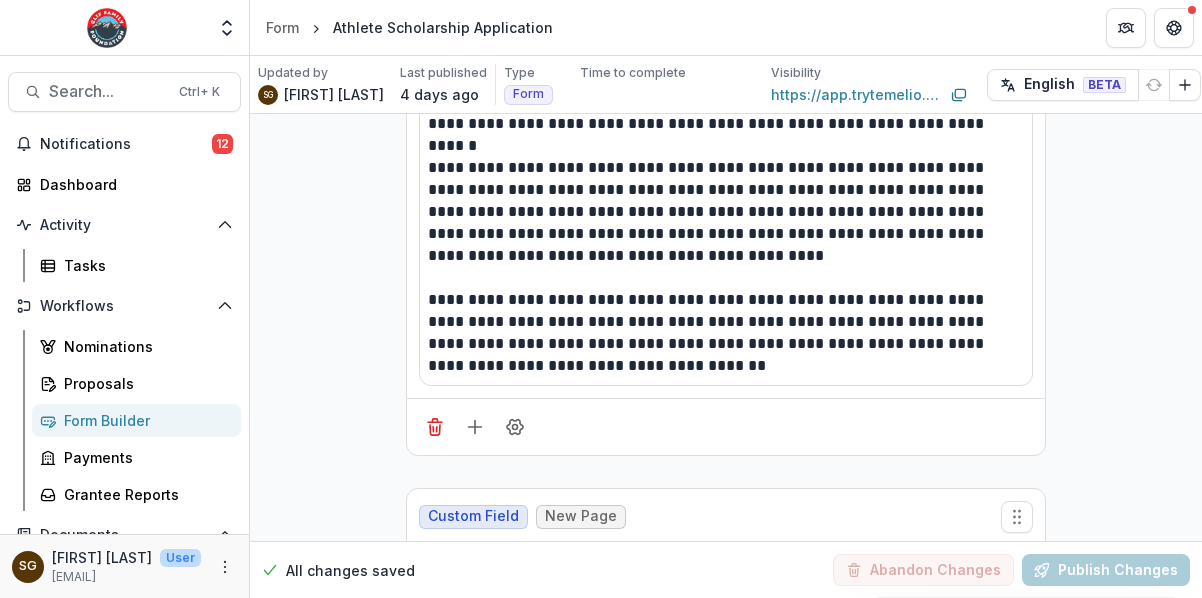 scroll, scrollTop: 200, scrollLeft: 0, axis: vertical 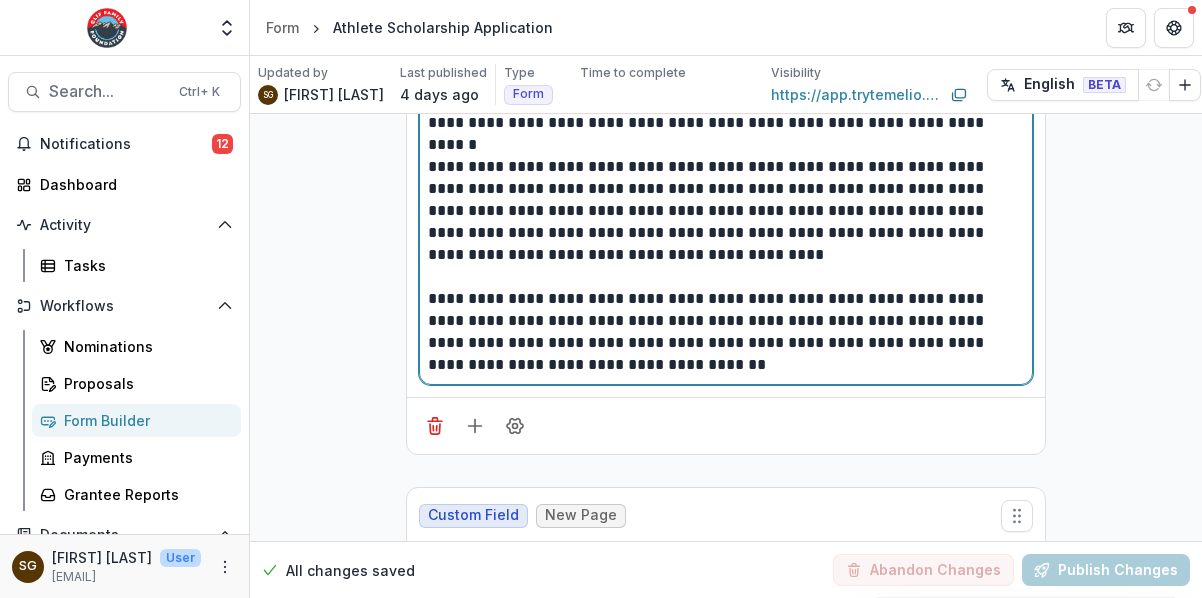 click on "**********" at bounding box center [726, 332] 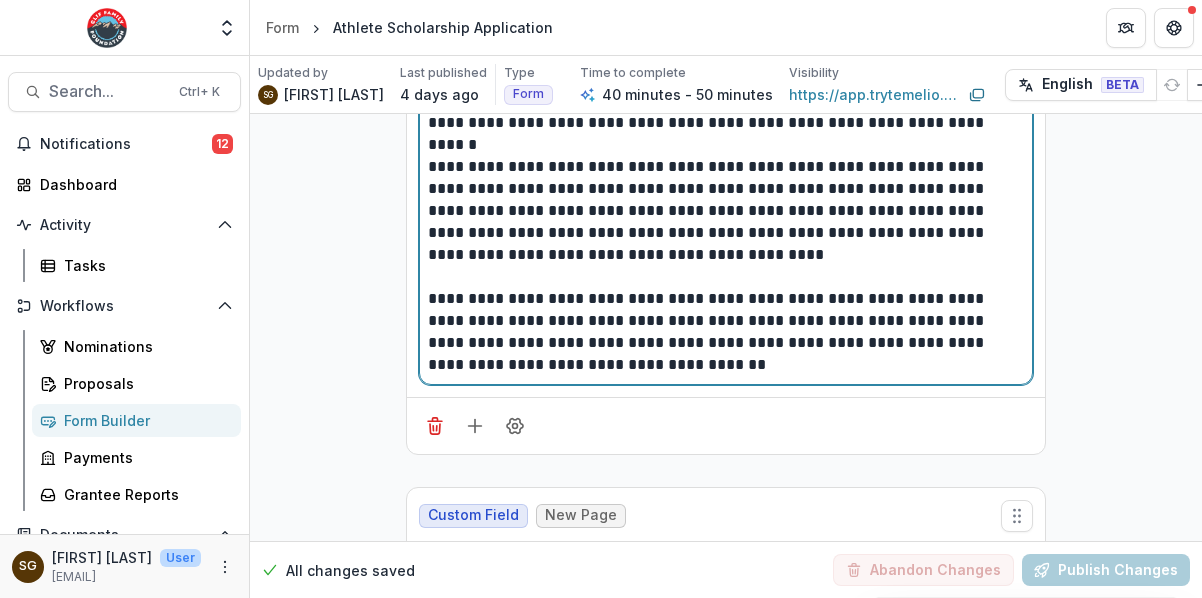 click on "**********" at bounding box center (726, 332) 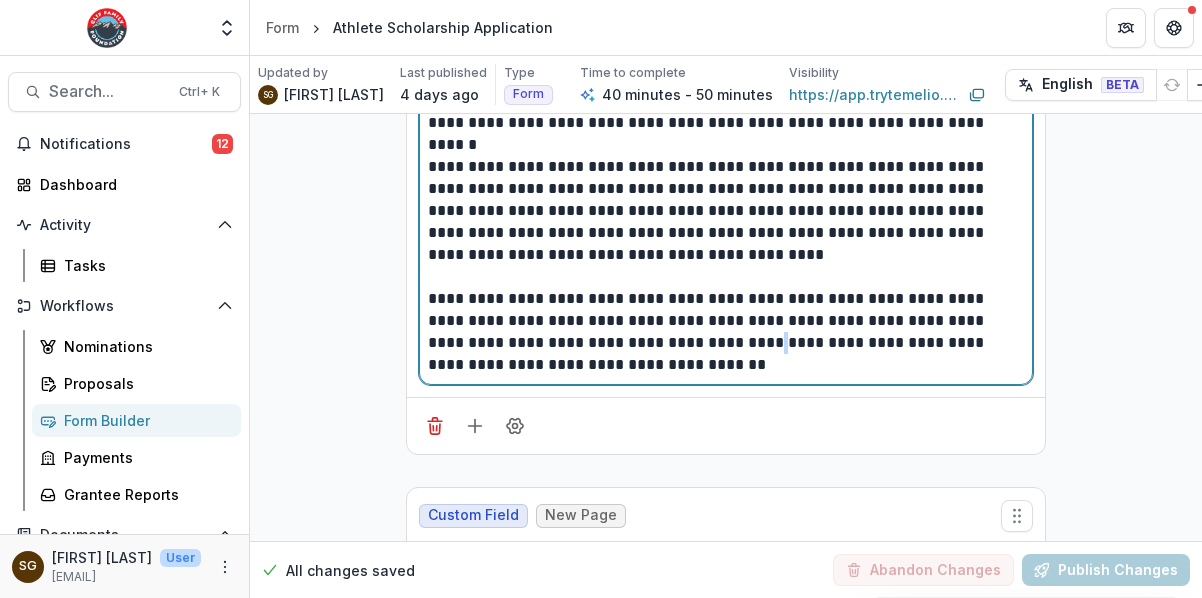 click on "**********" at bounding box center [726, 332] 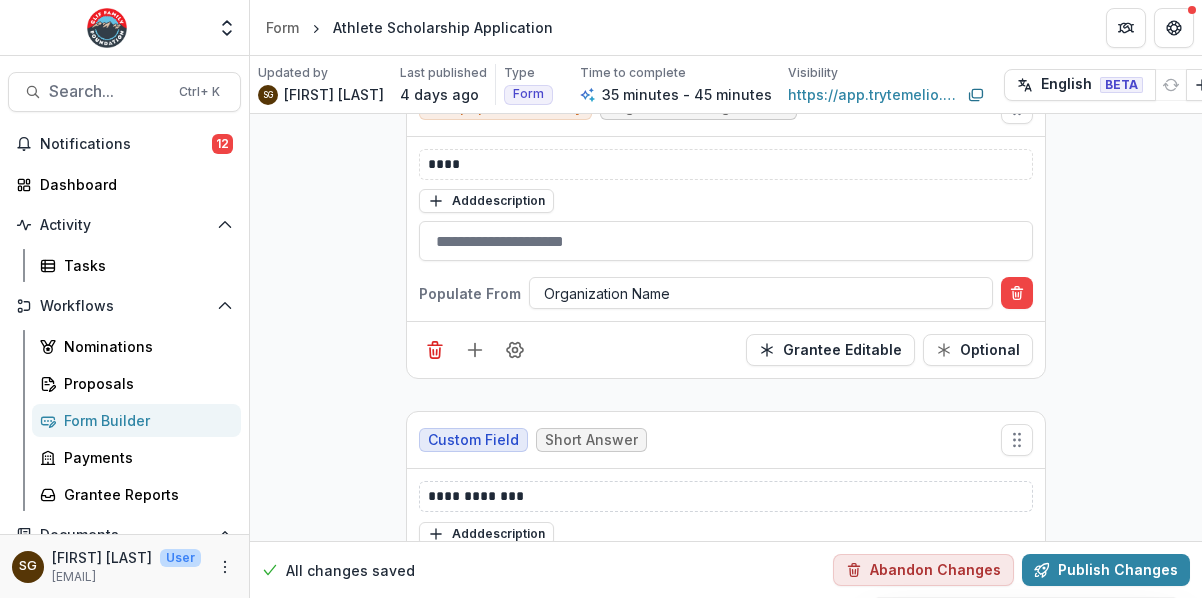 scroll, scrollTop: 883, scrollLeft: 0, axis: vertical 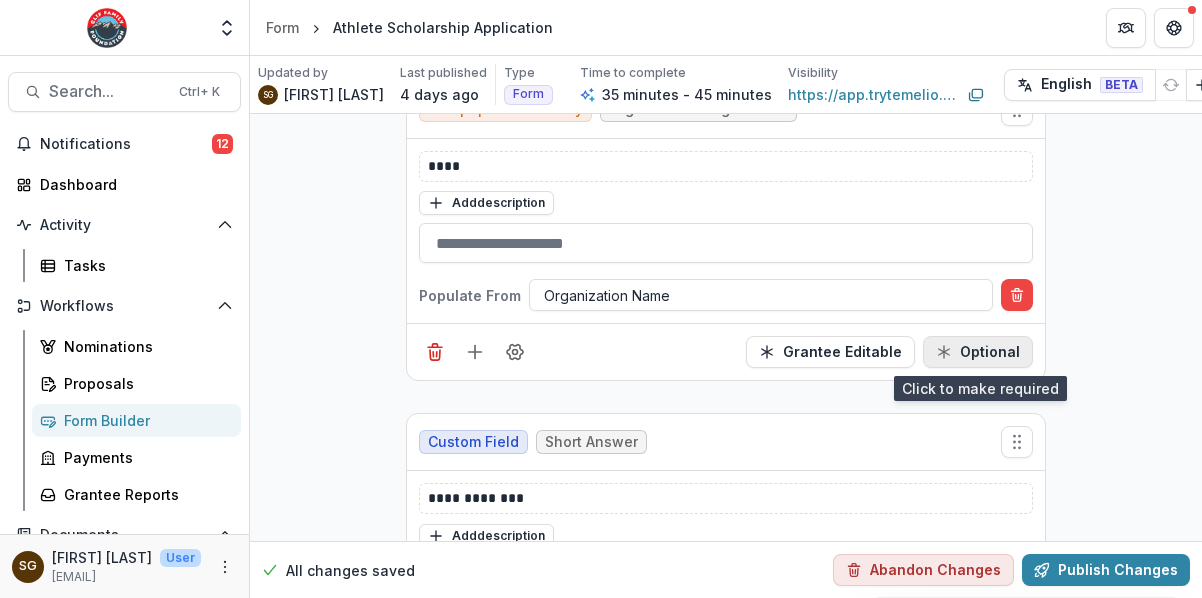 click on "Optional" at bounding box center (978, 352) 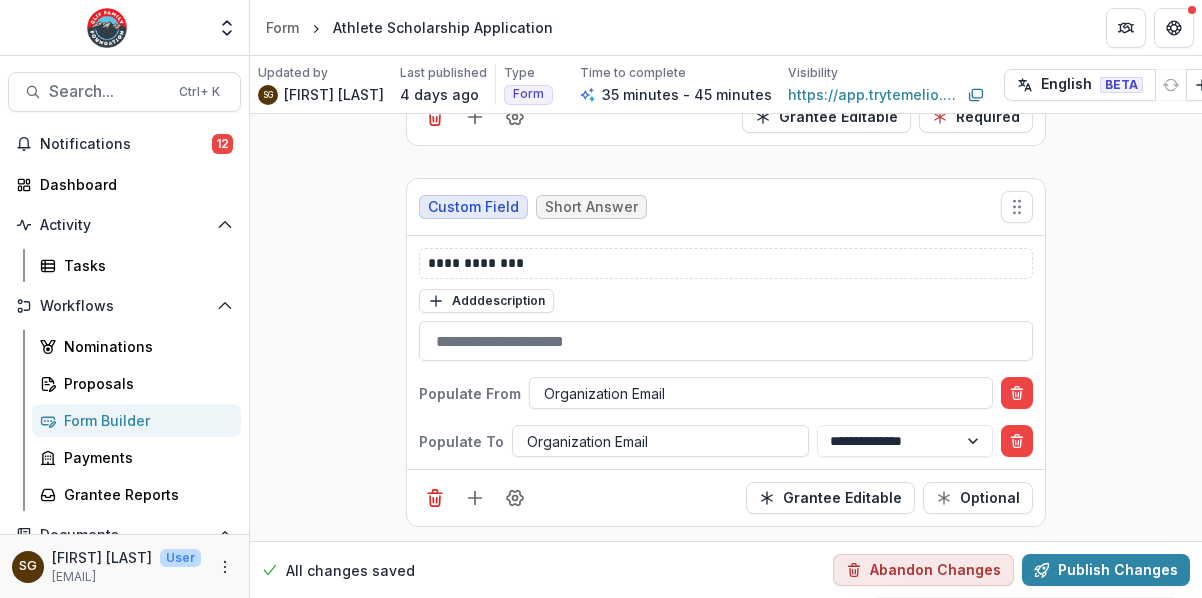 scroll, scrollTop: 1183, scrollLeft: 0, axis: vertical 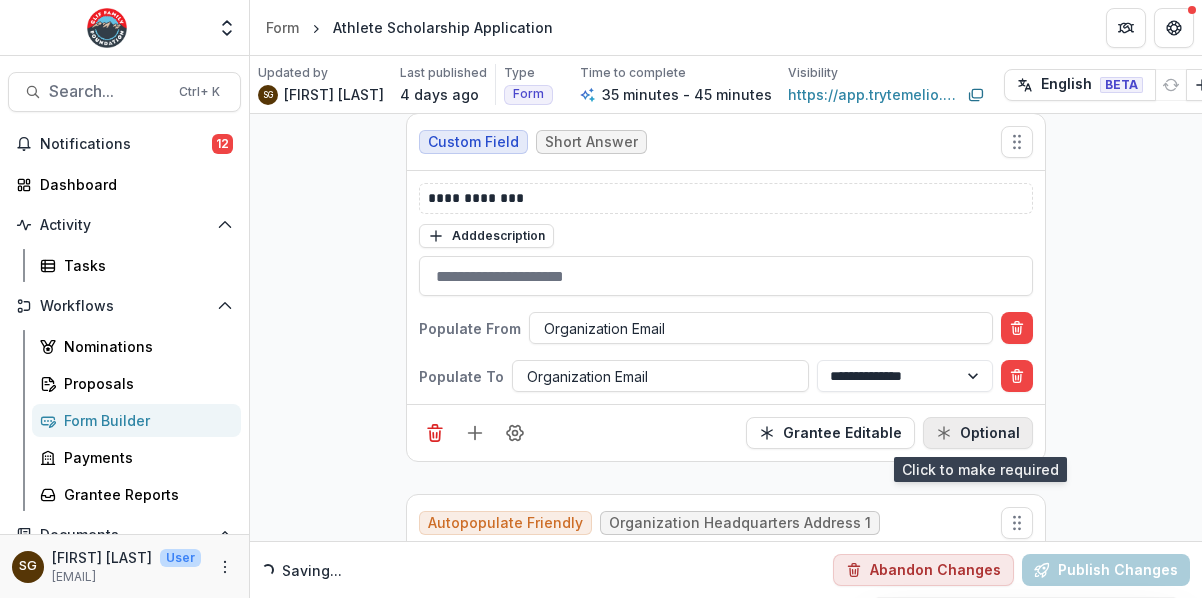 click 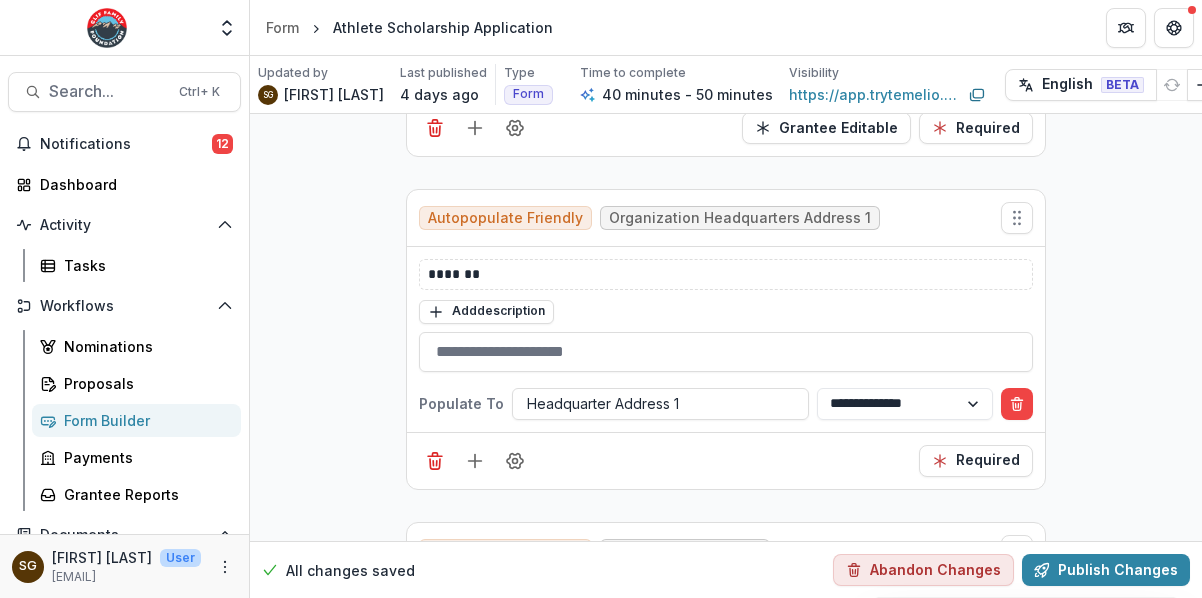scroll, scrollTop: 1483, scrollLeft: 0, axis: vertical 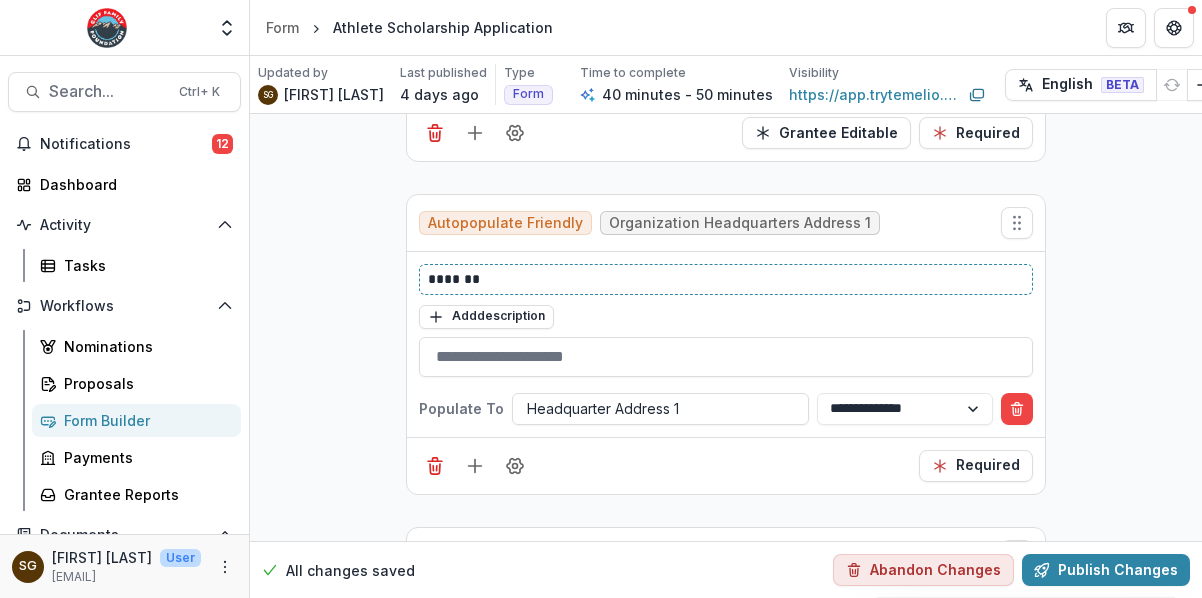click on "*******" at bounding box center (726, 279) 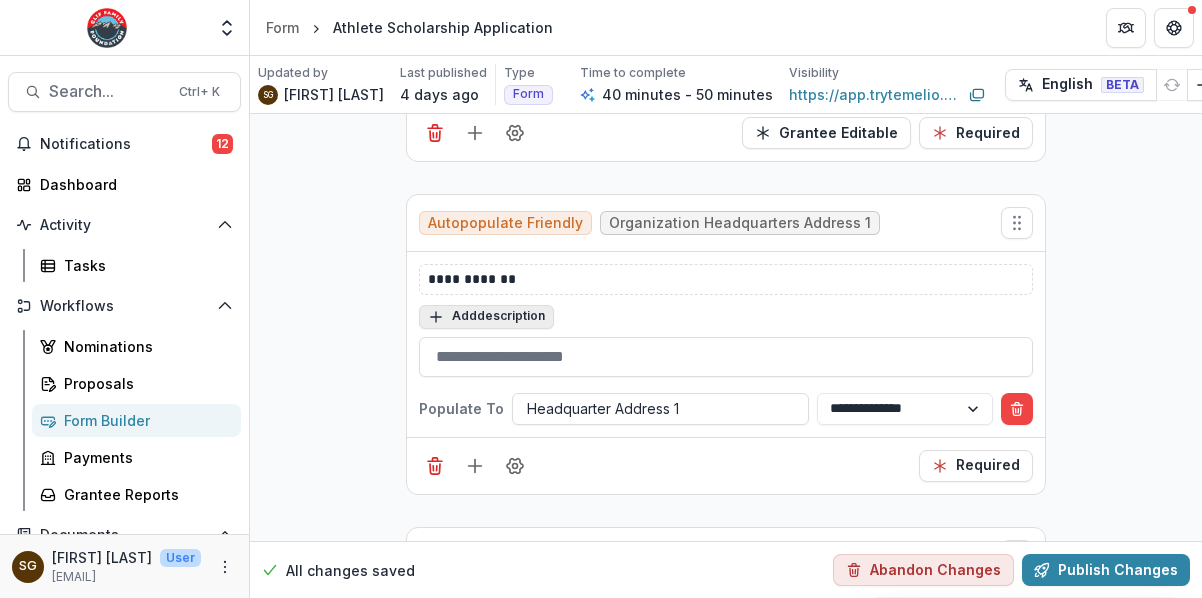 click on "Add  description" at bounding box center [486, 317] 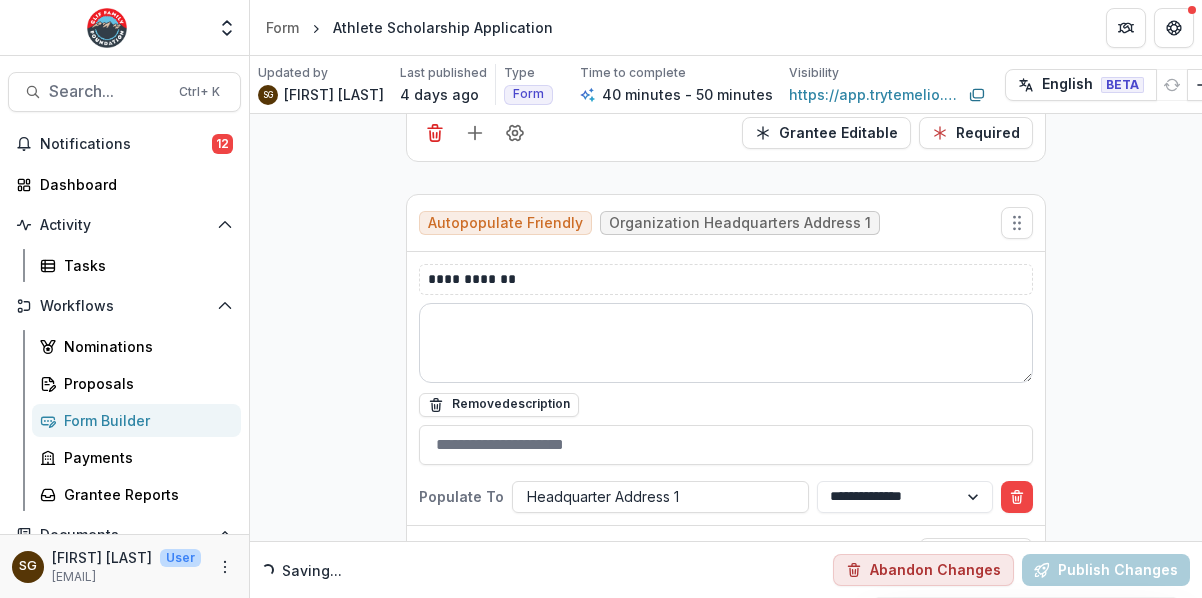 click at bounding box center (726, 343) 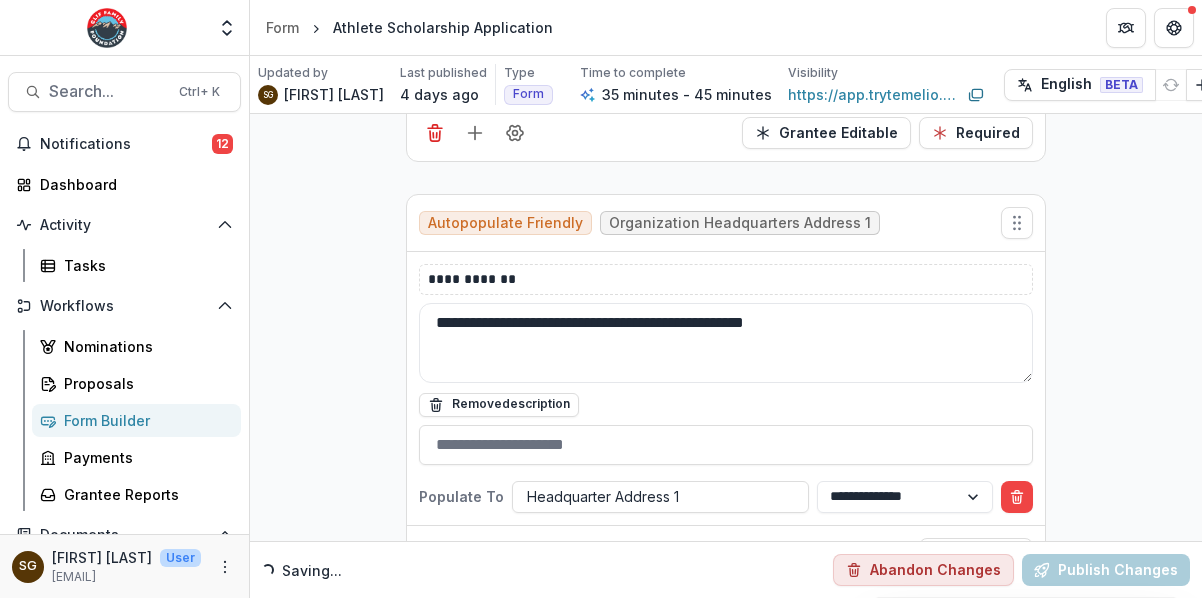 type on "**********" 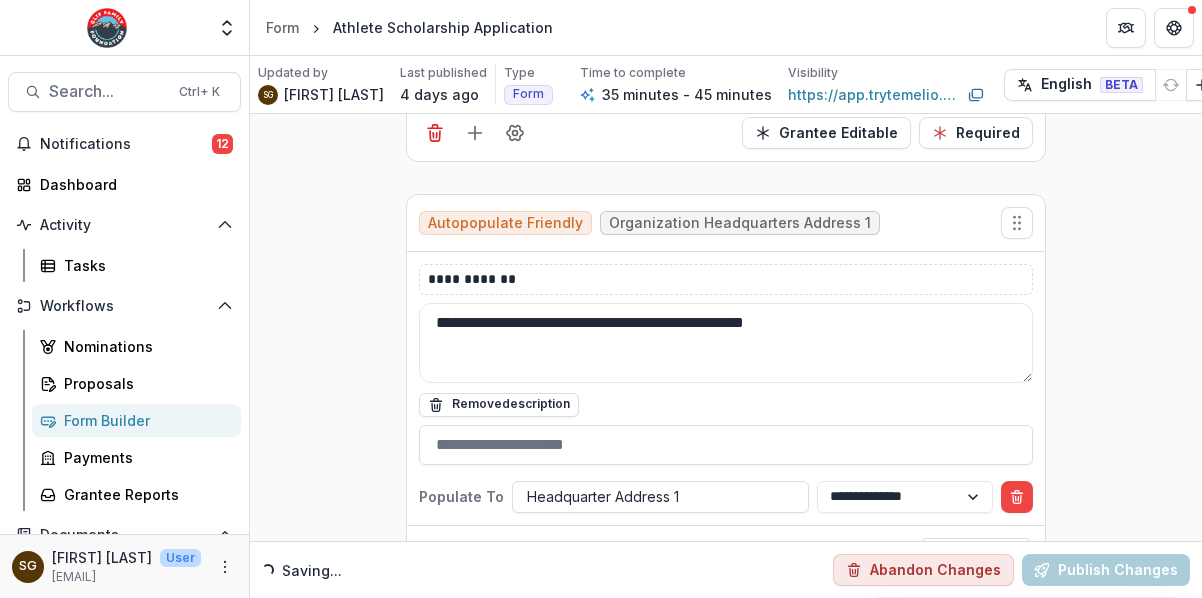 drag, startPoint x: 314, startPoint y: 270, endPoint x: 324, endPoint y: 274, distance: 10.770329 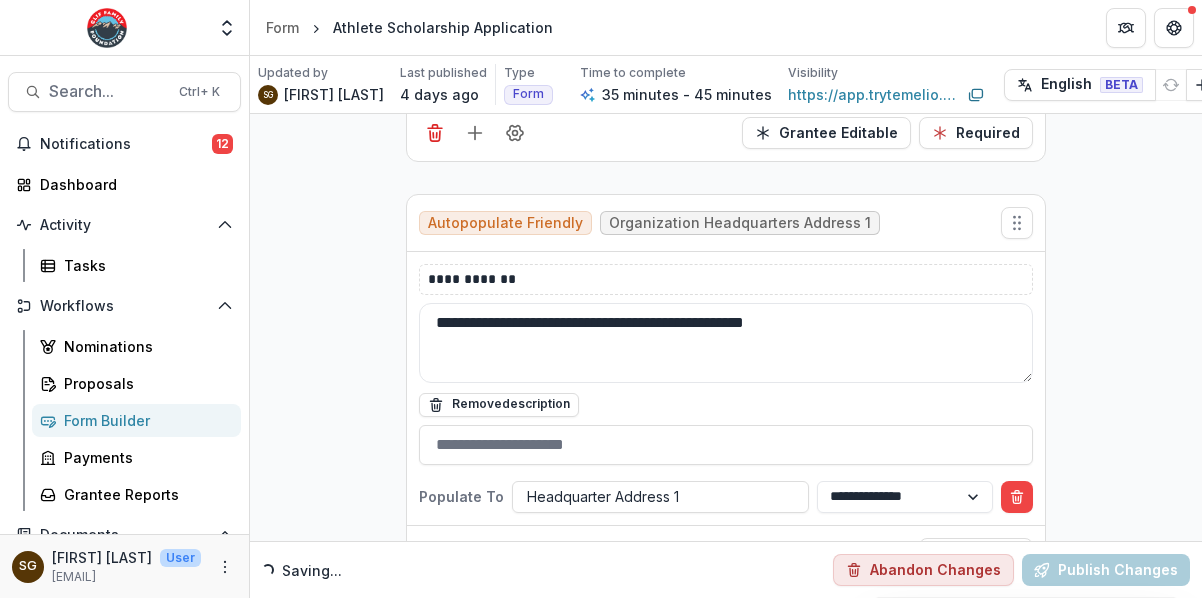 click on "**********" at bounding box center [726, 3405] 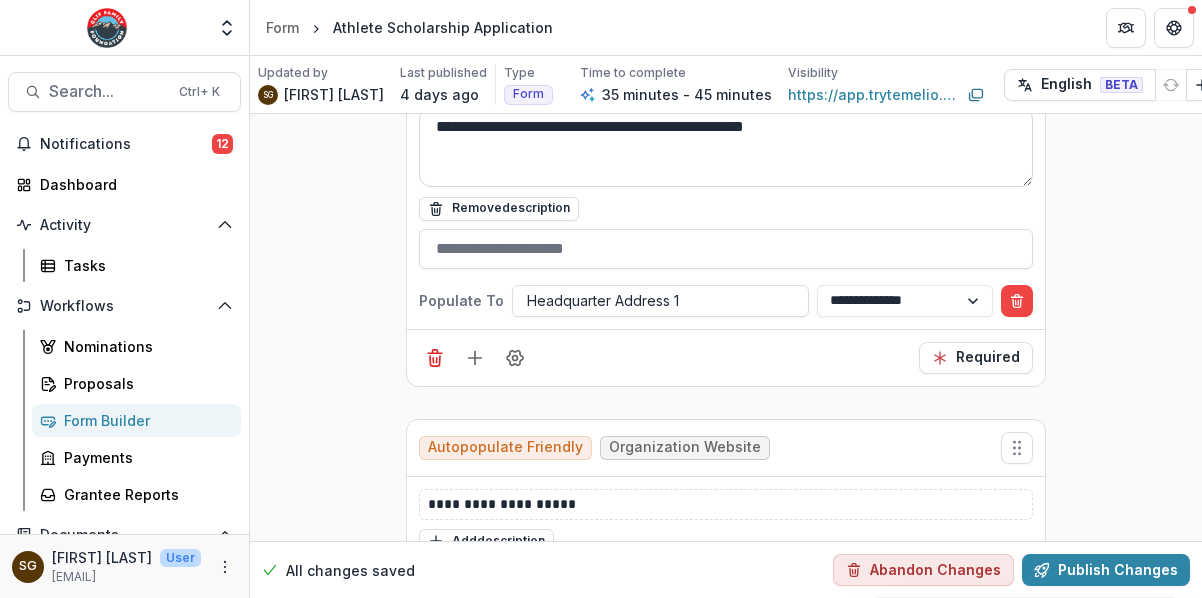 scroll, scrollTop: 1583, scrollLeft: 0, axis: vertical 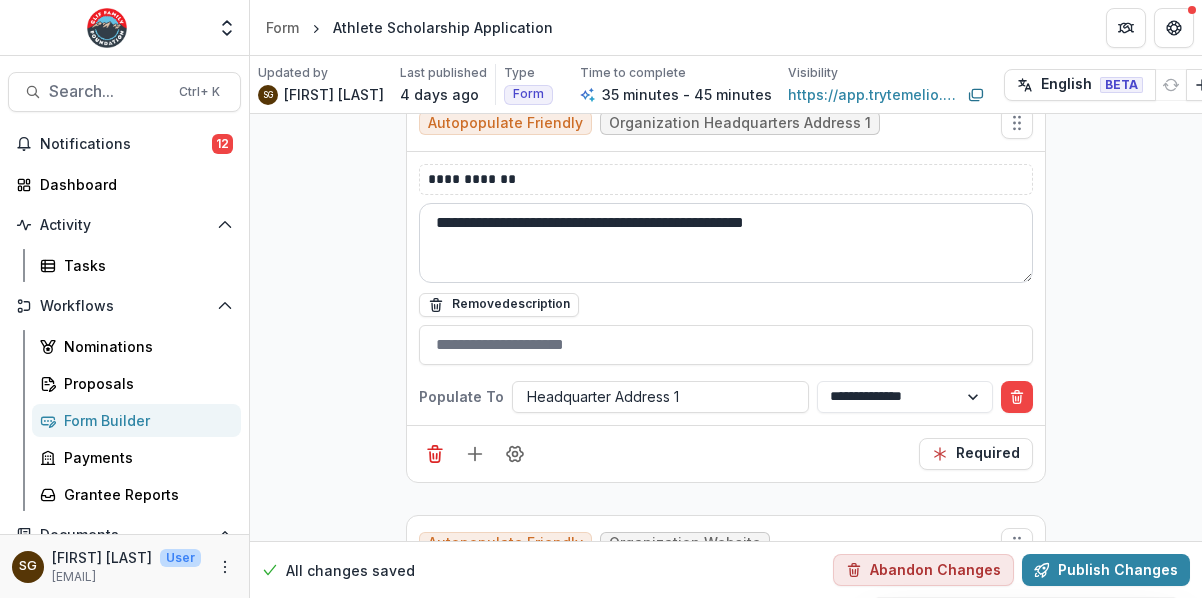 drag, startPoint x: 851, startPoint y: 234, endPoint x: 427, endPoint y: 227, distance: 424.05777 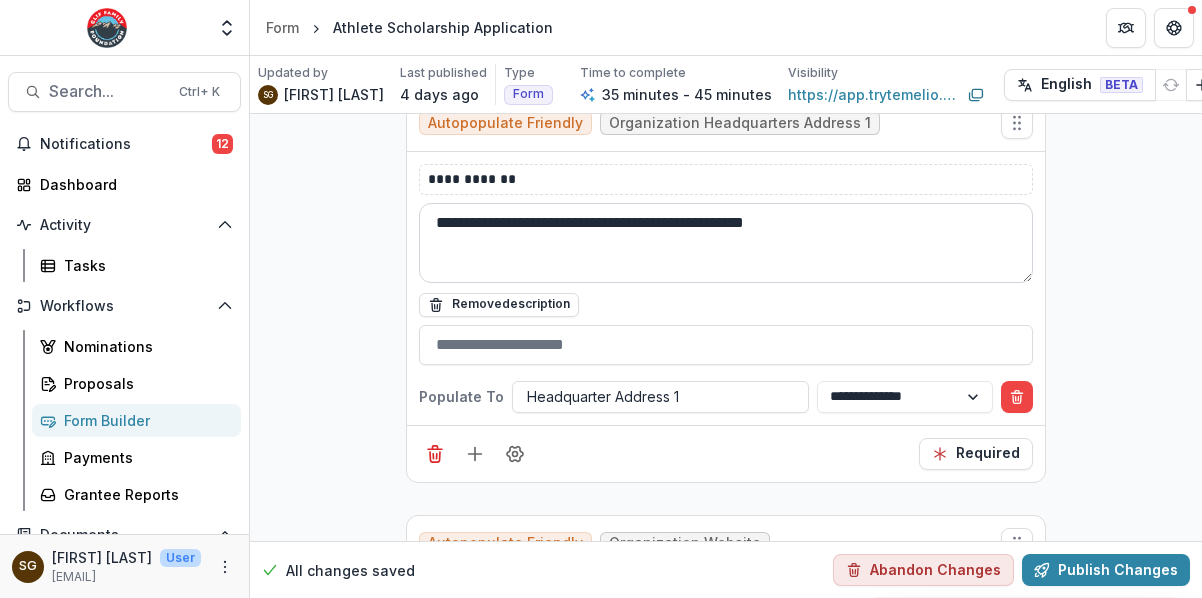 click on "**********" at bounding box center [726, 243] 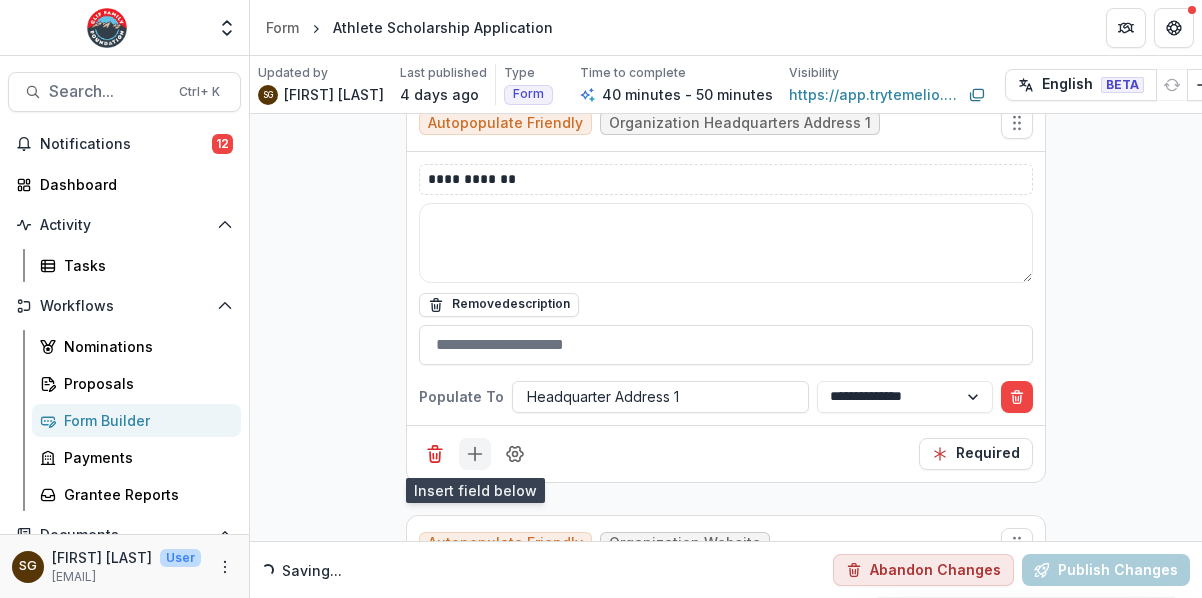 click 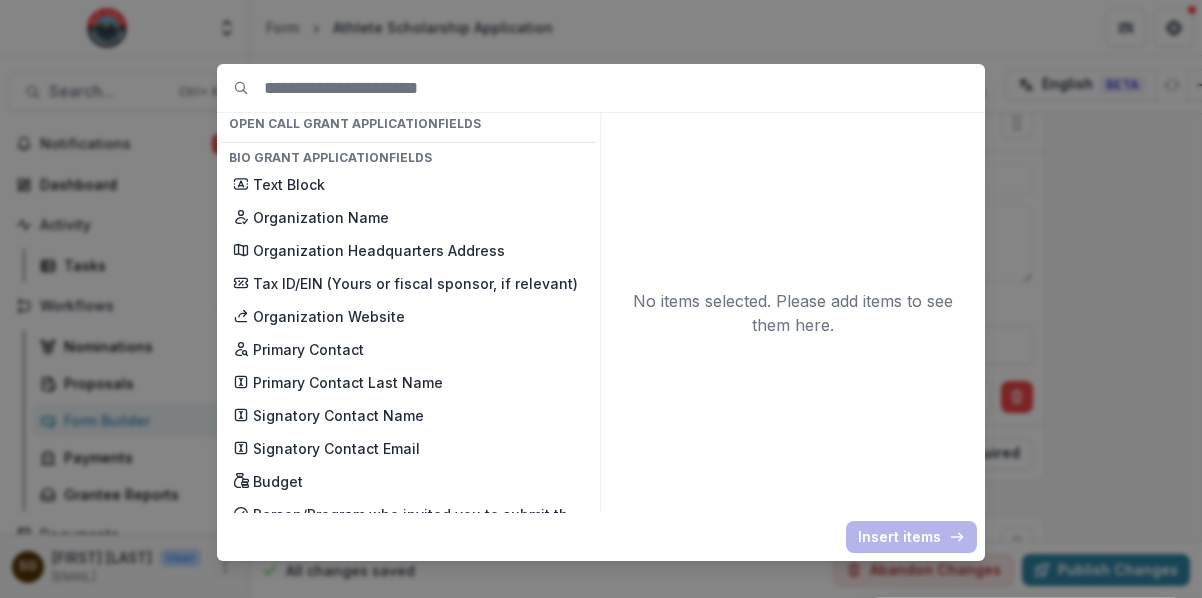 scroll, scrollTop: 3800, scrollLeft: 0, axis: vertical 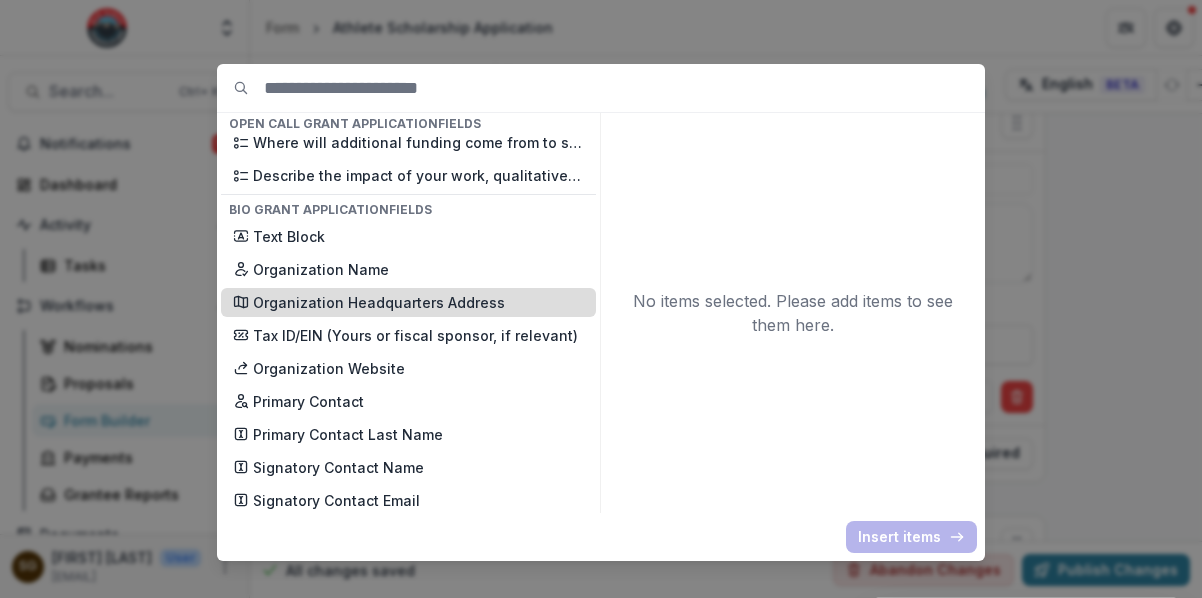 click on "Organization Headquarters Address" at bounding box center (418, 302) 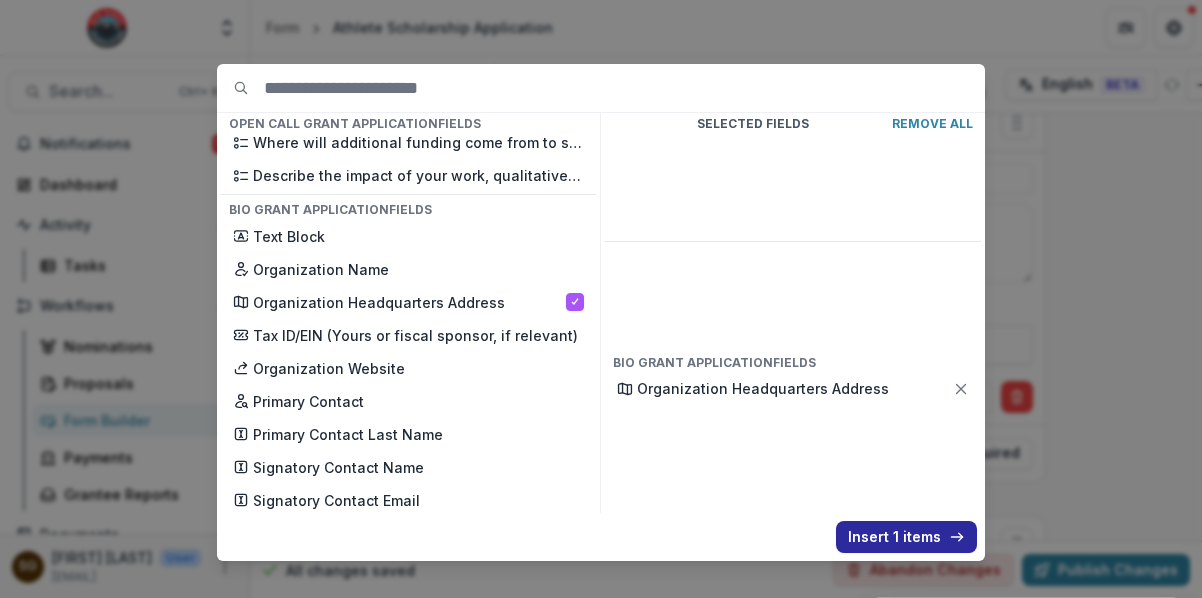 click on "Insert 1 items" at bounding box center (906, 537) 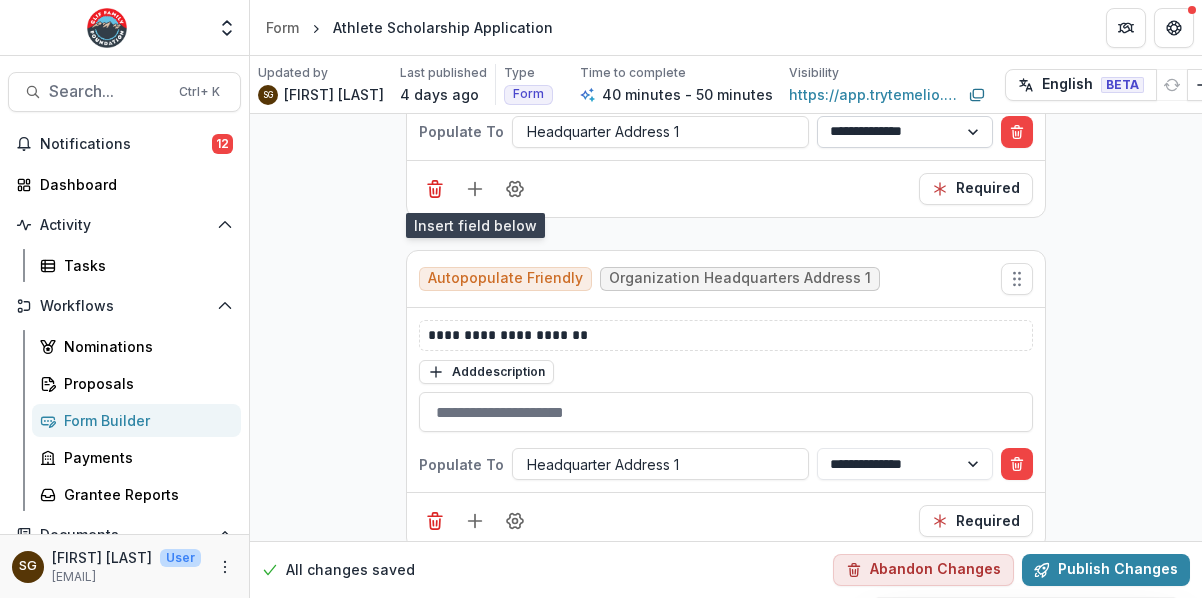 scroll, scrollTop: 1883, scrollLeft: 0, axis: vertical 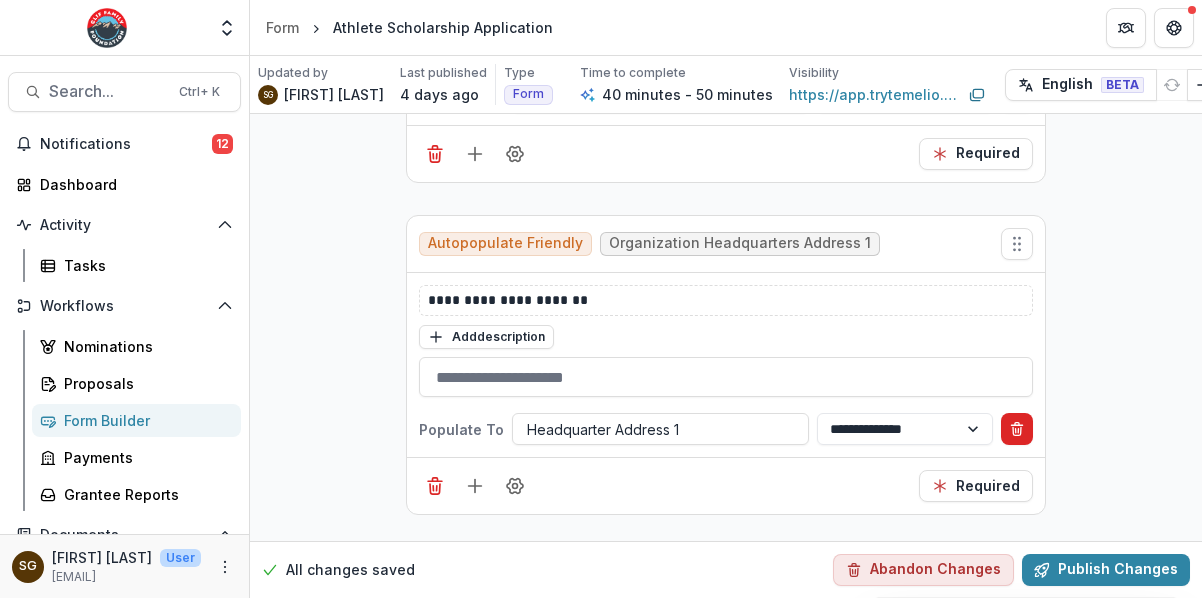 click 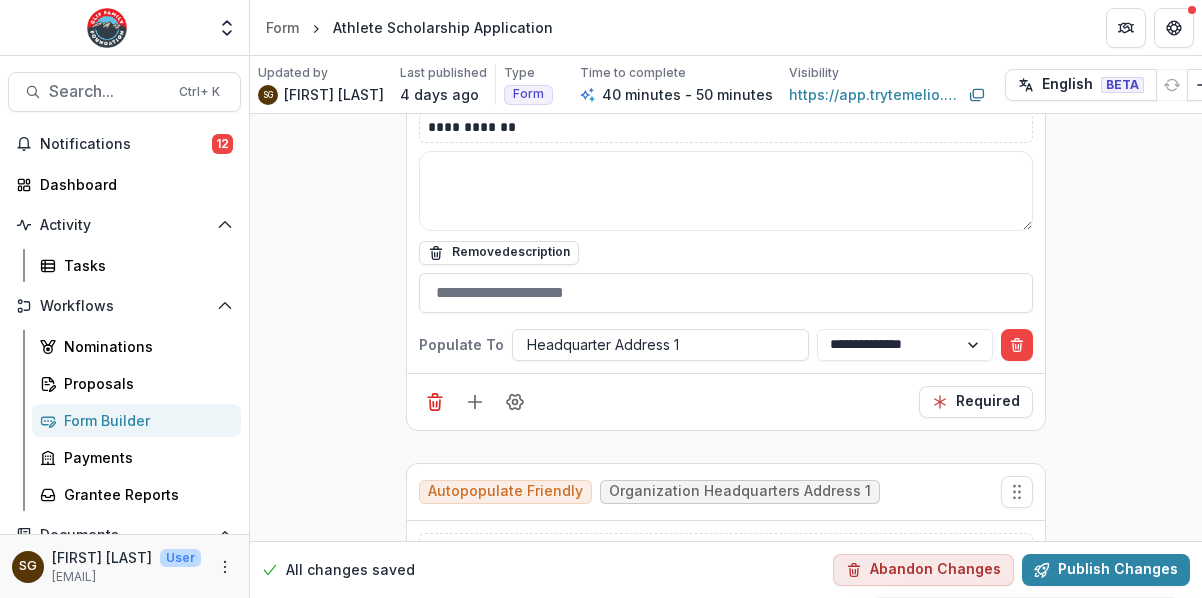 scroll, scrollTop: 1583, scrollLeft: 0, axis: vertical 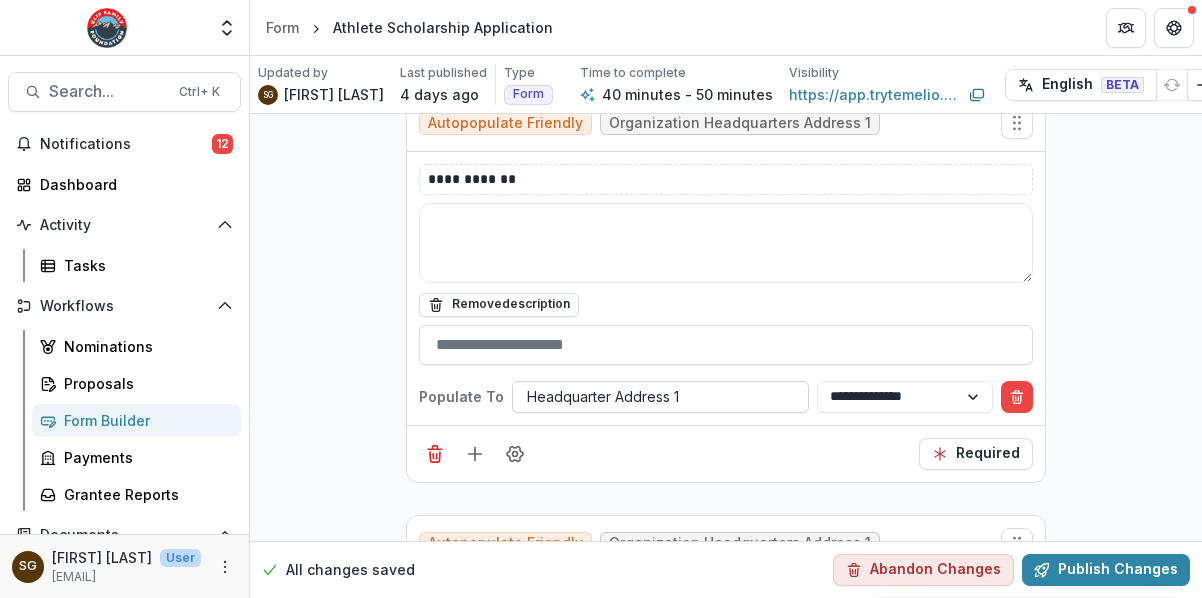 click at bounding box center [660, 396] 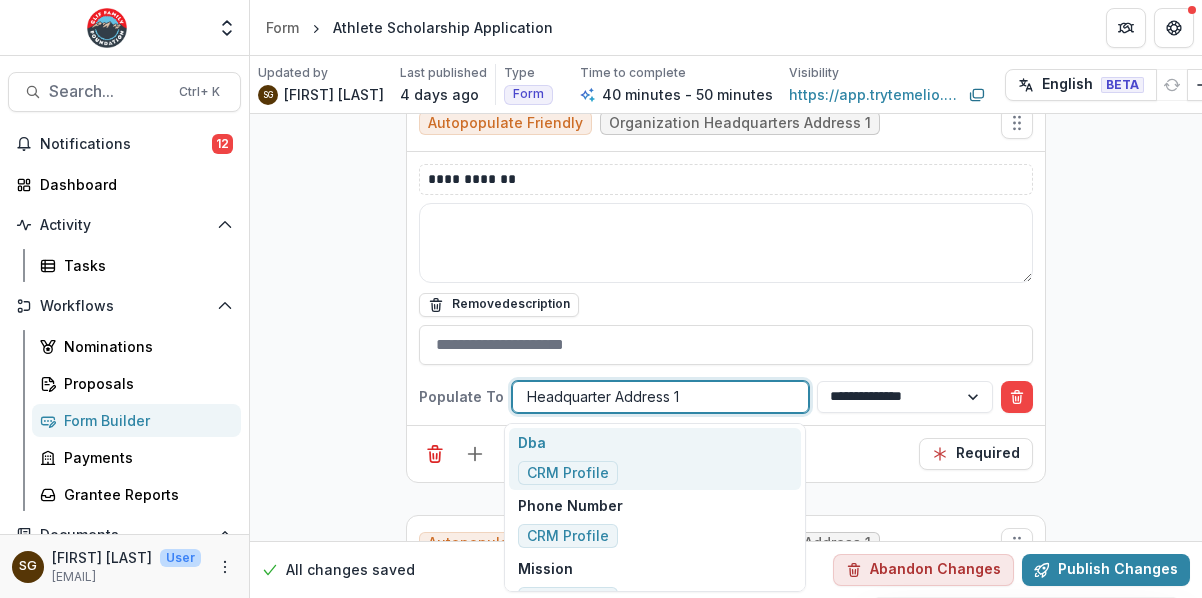 scroll, scrollTop: 1483, scrollLeft: 0, axis: vertical 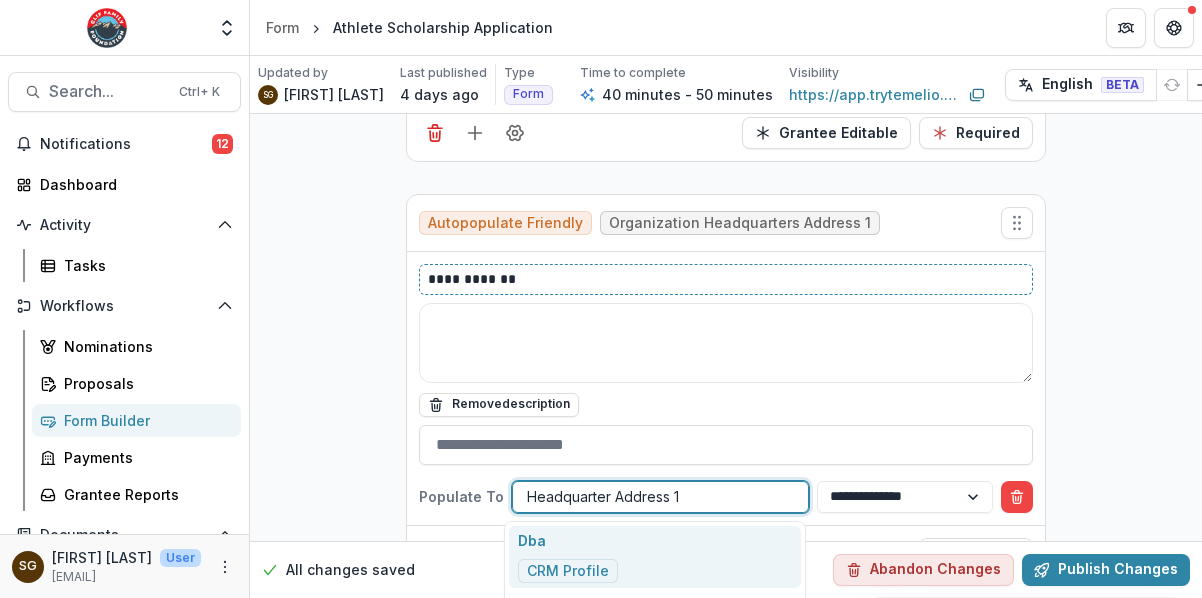 click on "**********" at bounding box center [726, 279] 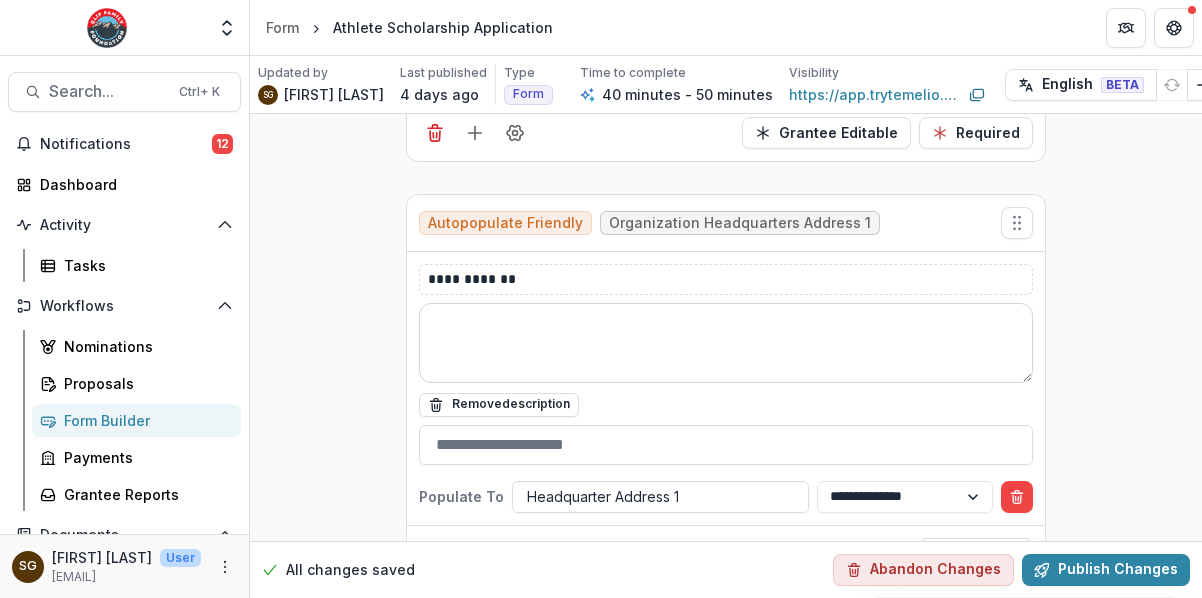 click at bounding box center (726, 343) 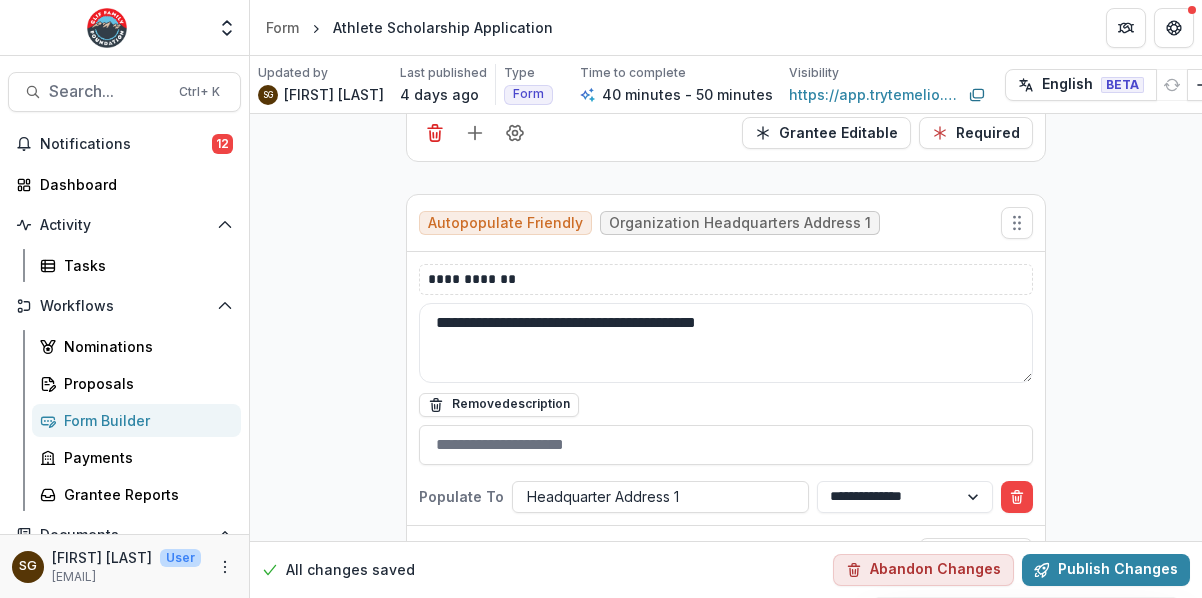 type on "**********" 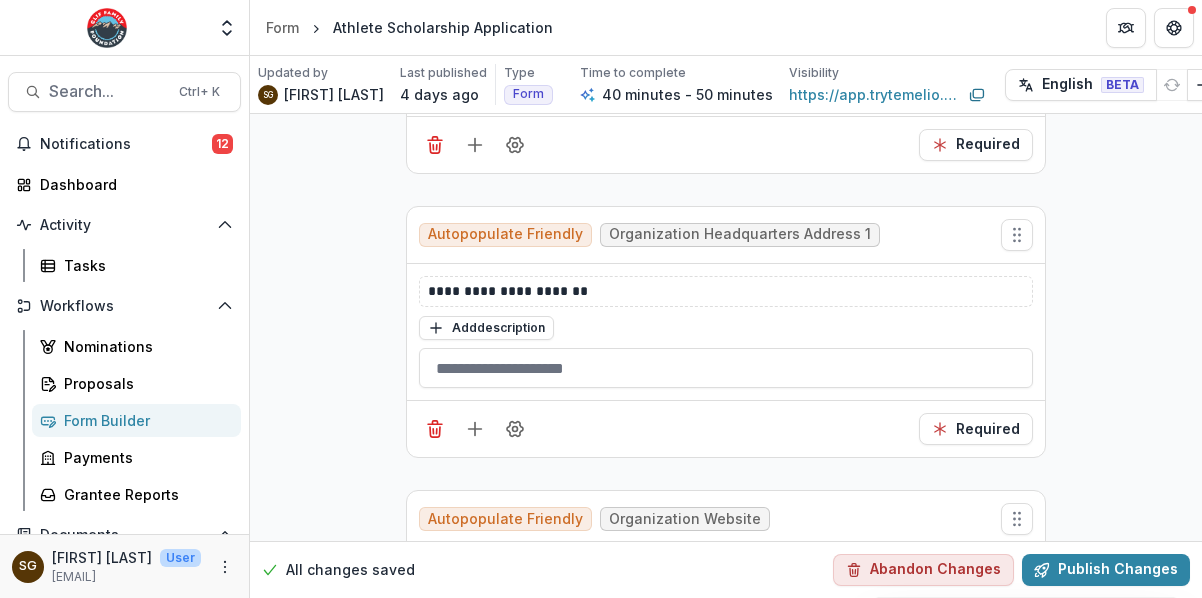scroll, scrollTop: 1883, scrollLeft: 0, axis: vertical 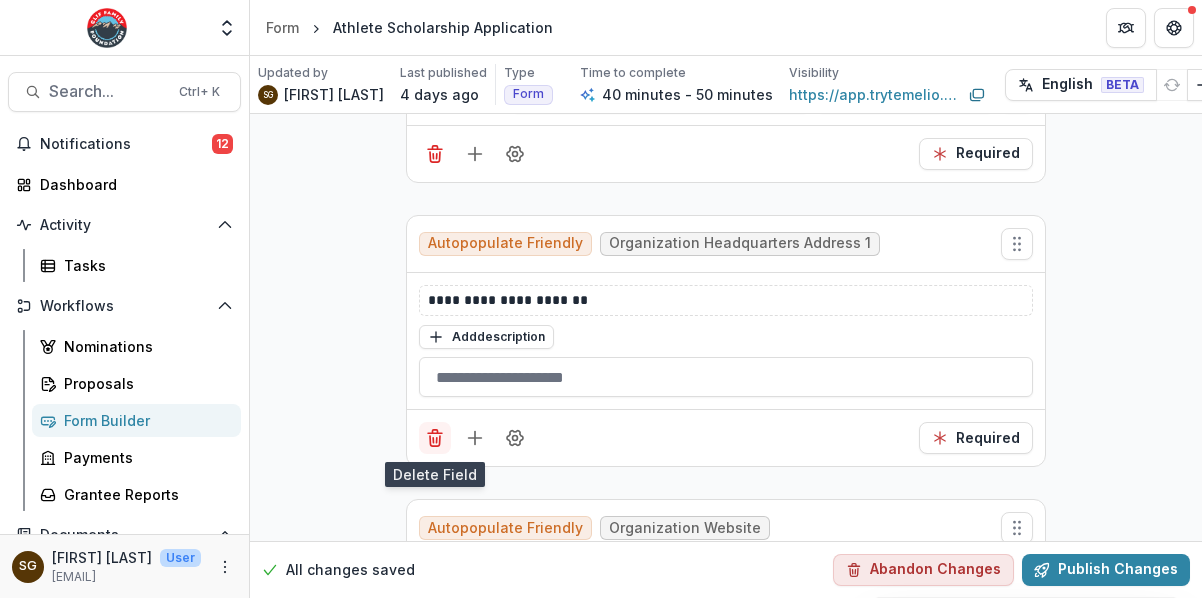 click 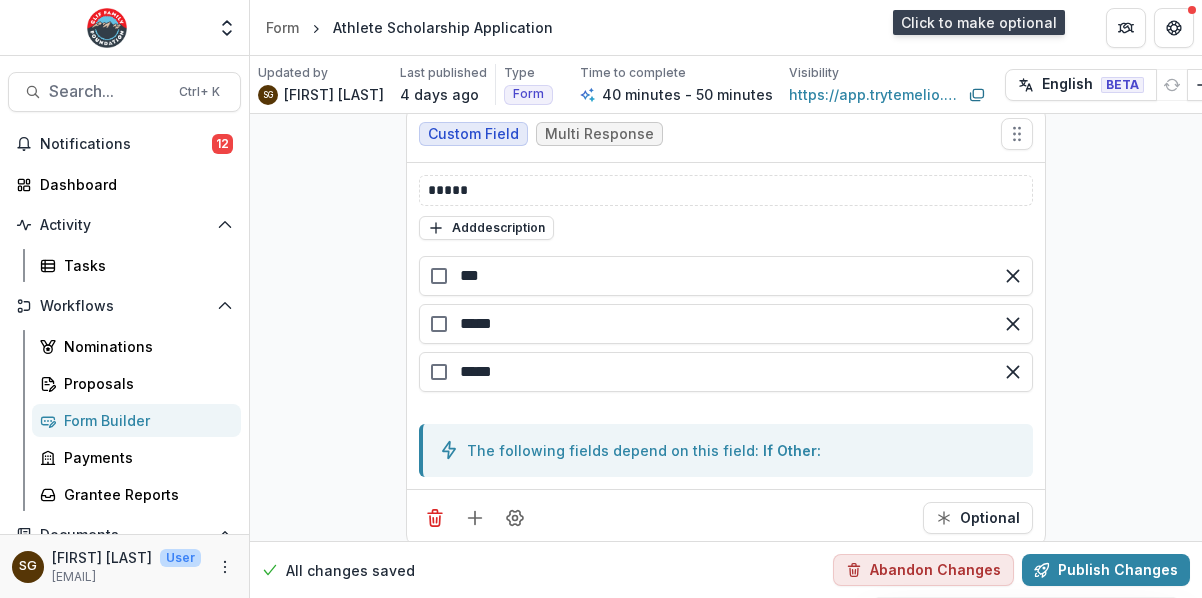scroll, scrollTop: 2383, scrollLeft: 0, axis: vertical 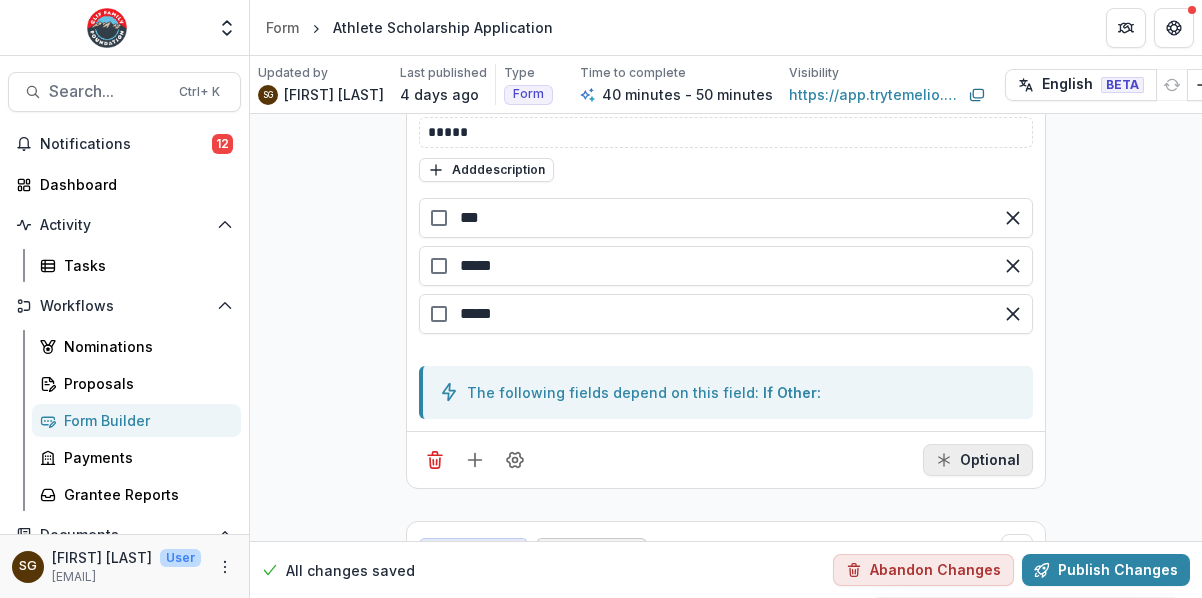 click on "Optional" at bounding box center (978, 460) 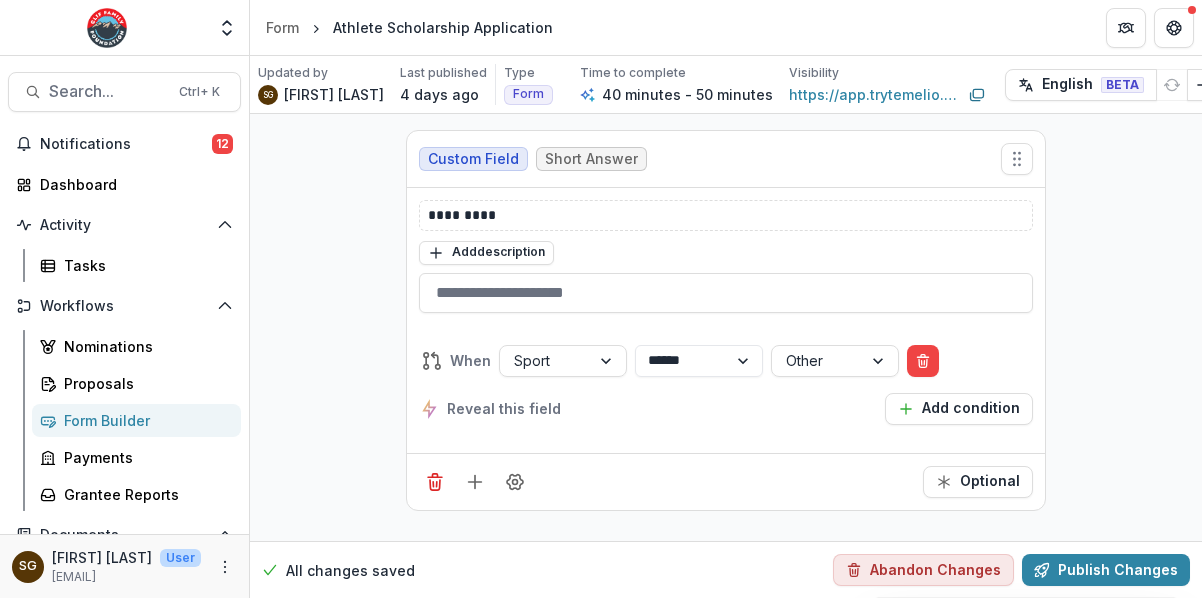 scroll, scrollTop: 2783, scrollLeft: 0, axis: vertical 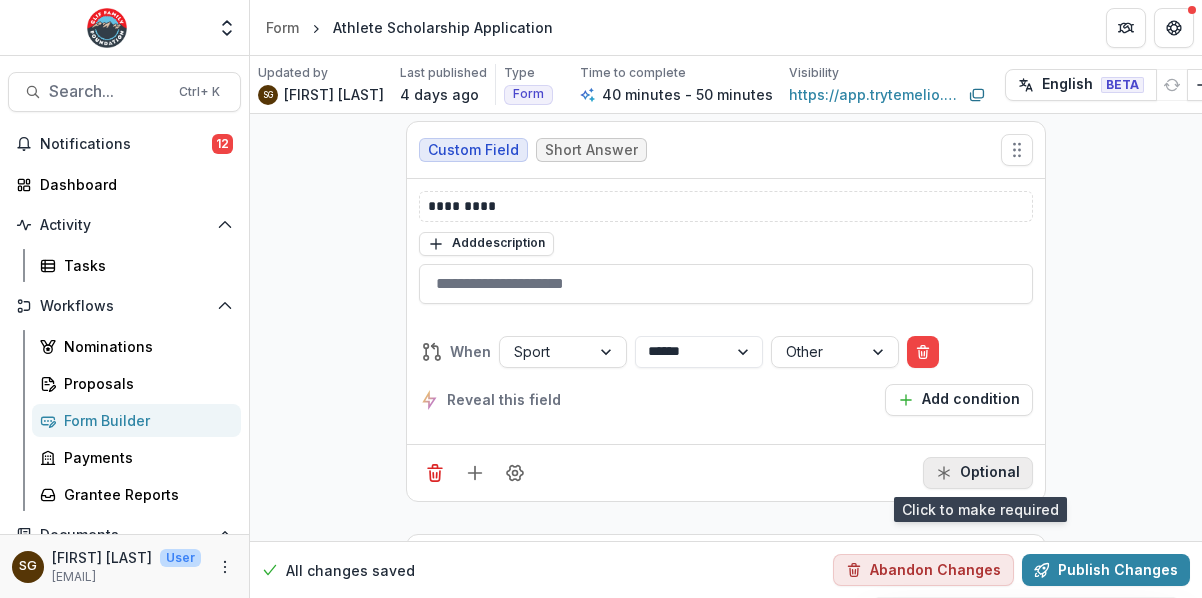 click on "Optional" at bounding box center [978, 473] 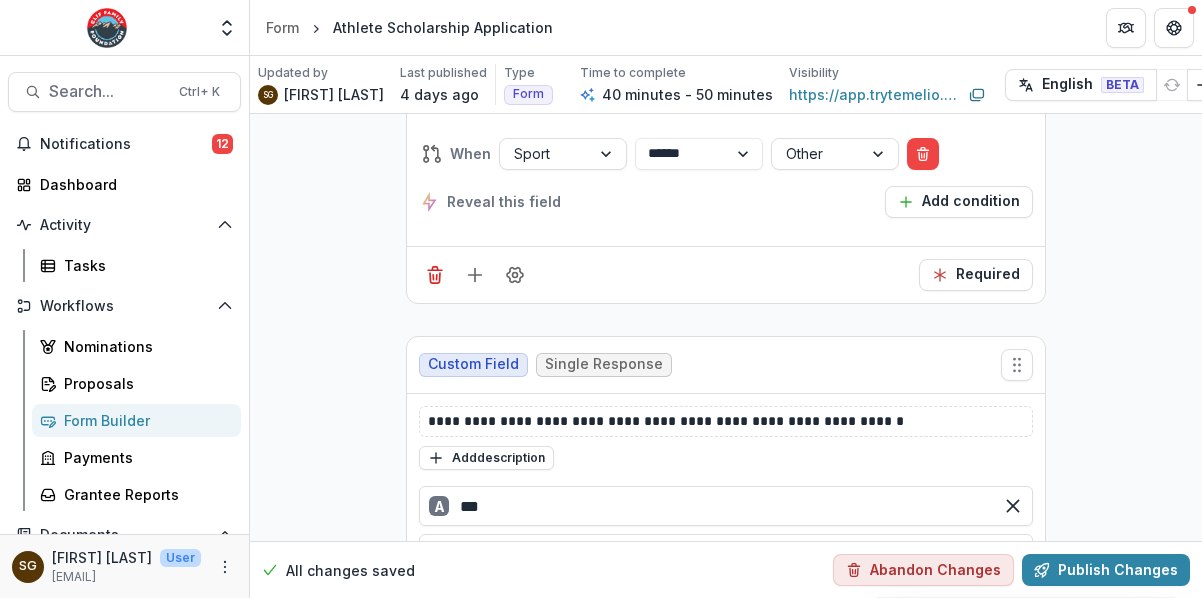 scroll, scrollTop: 2983, scrollLeft: 0, axis: vertical 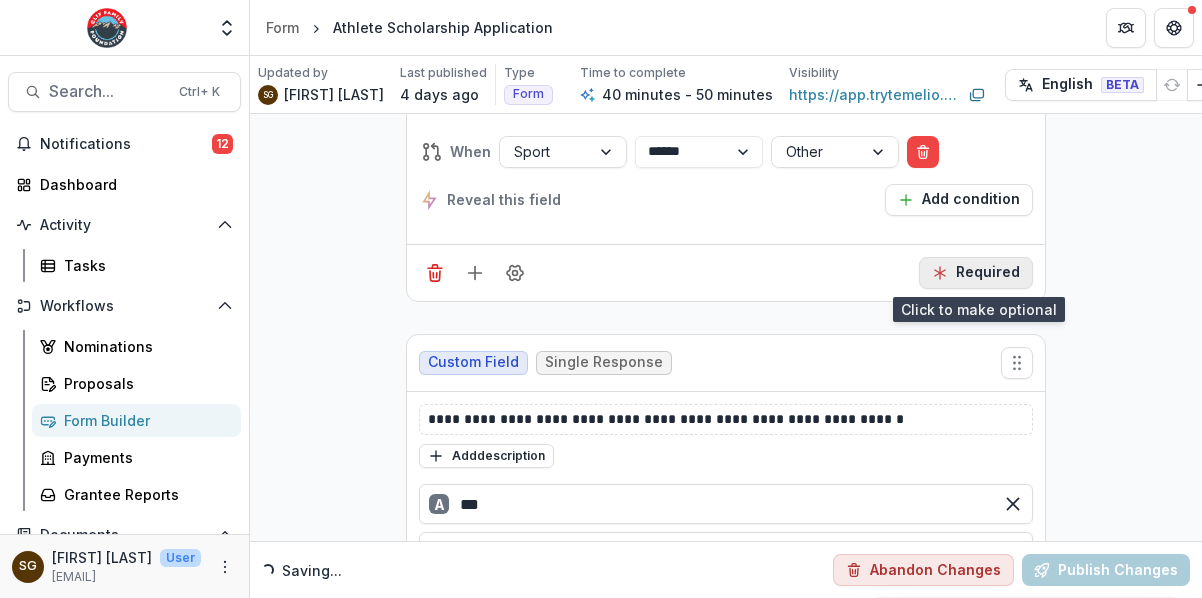 click on "Required" at bounding box center [976, 273] 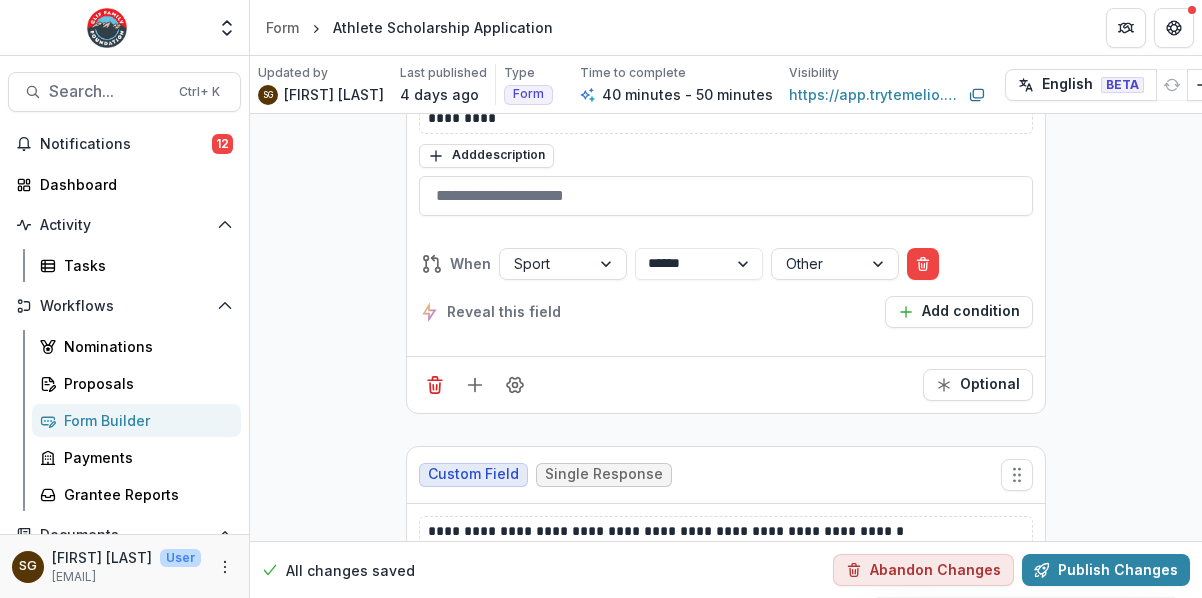 scroll, scrollTop: 3283, scrollLeft: 0, axis: vertical 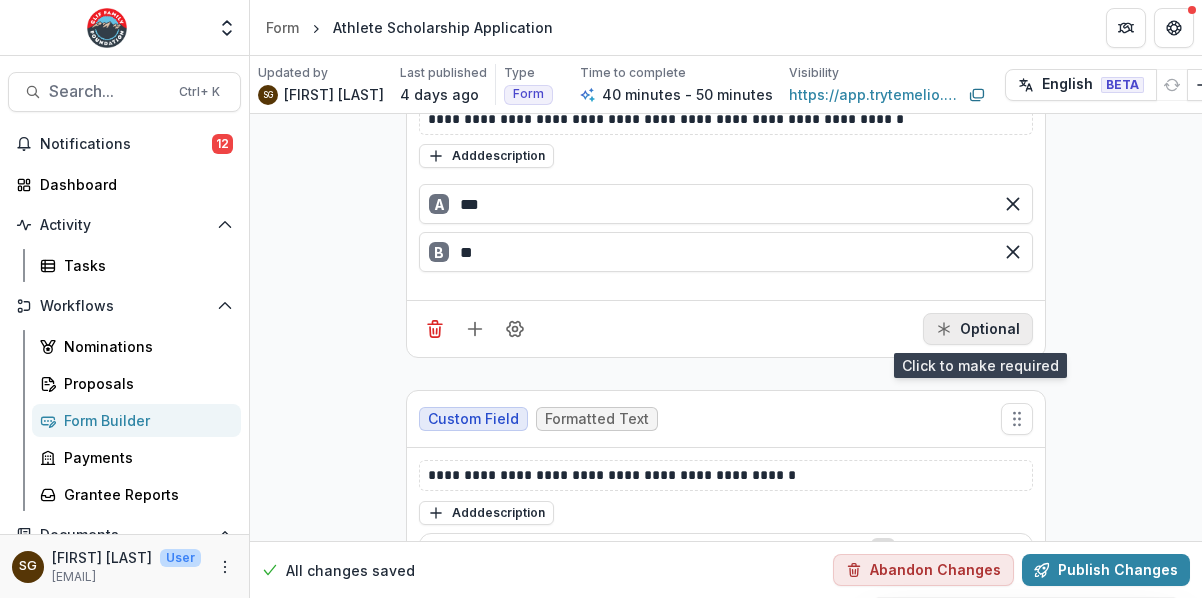 click on "Optional" at bounding box center (978, 329) 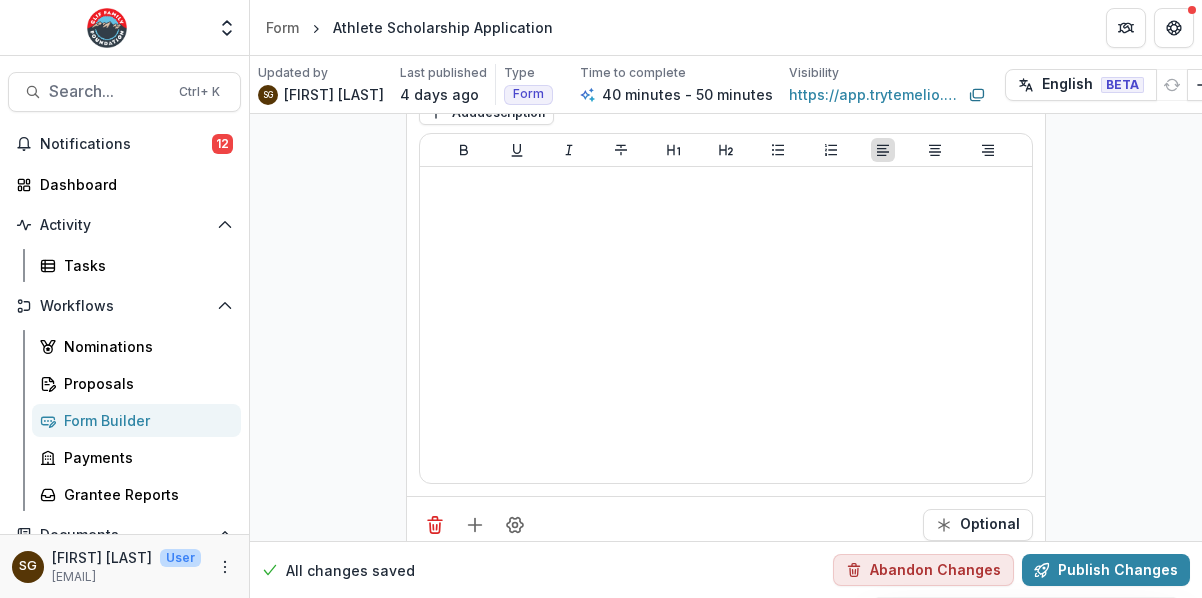 scroll, scrollTop: 3783, scrollLeft: 0, axis: vertical 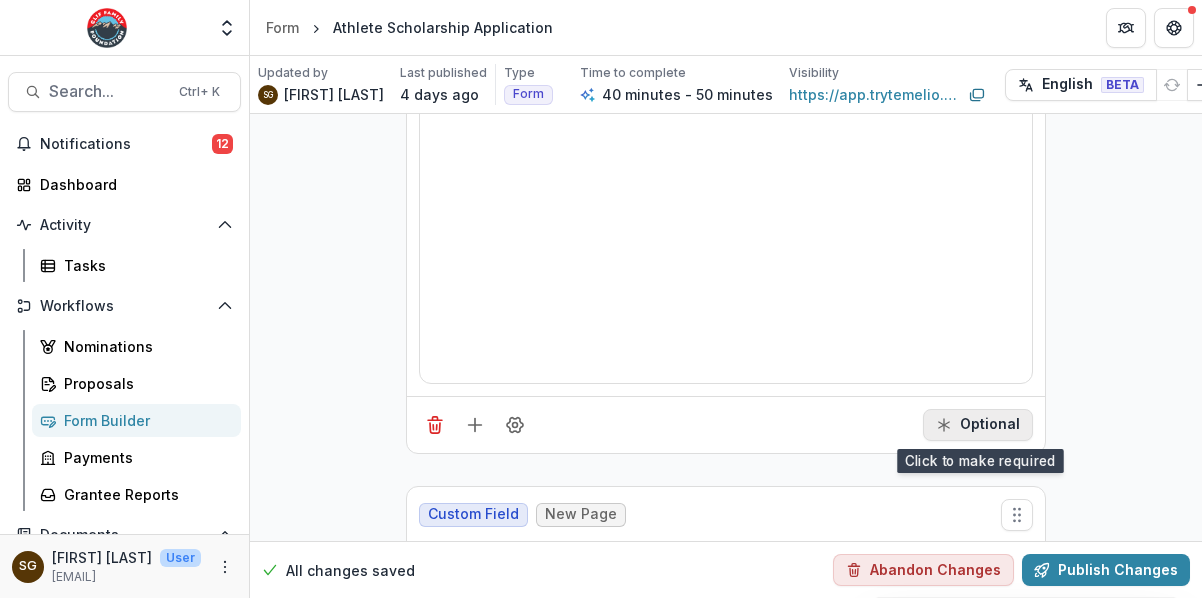 click on "Optional" at bounding box center [978, 425] 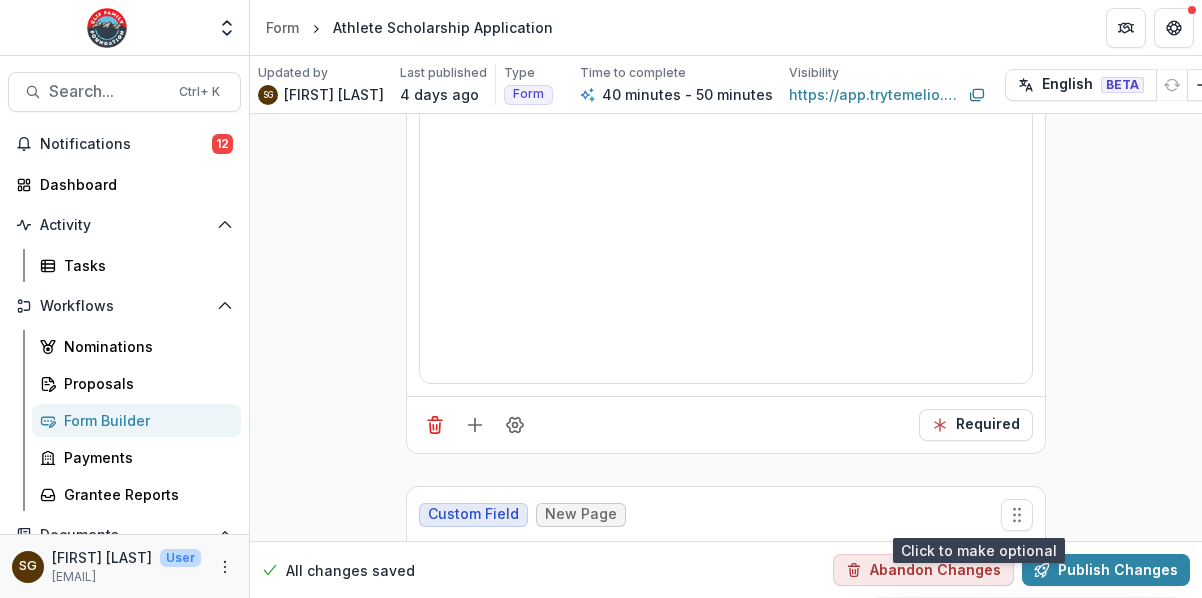 scroll, scrollTop: 3483, scrollLeft: 0, axis: vertical 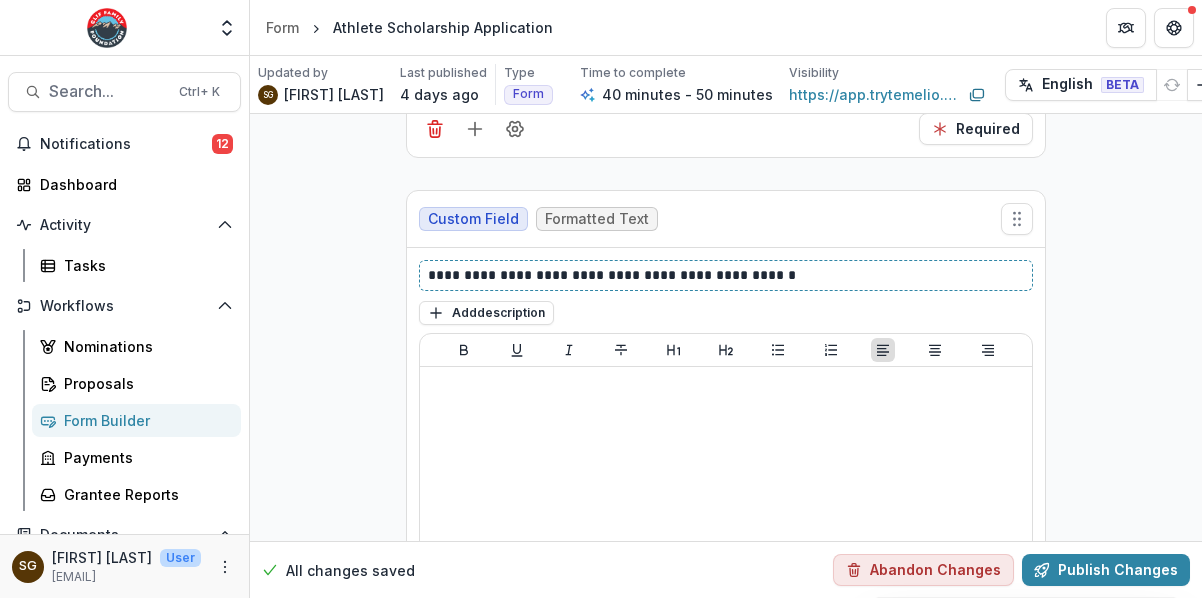 click on "**********" at bounding box center (726, 275) 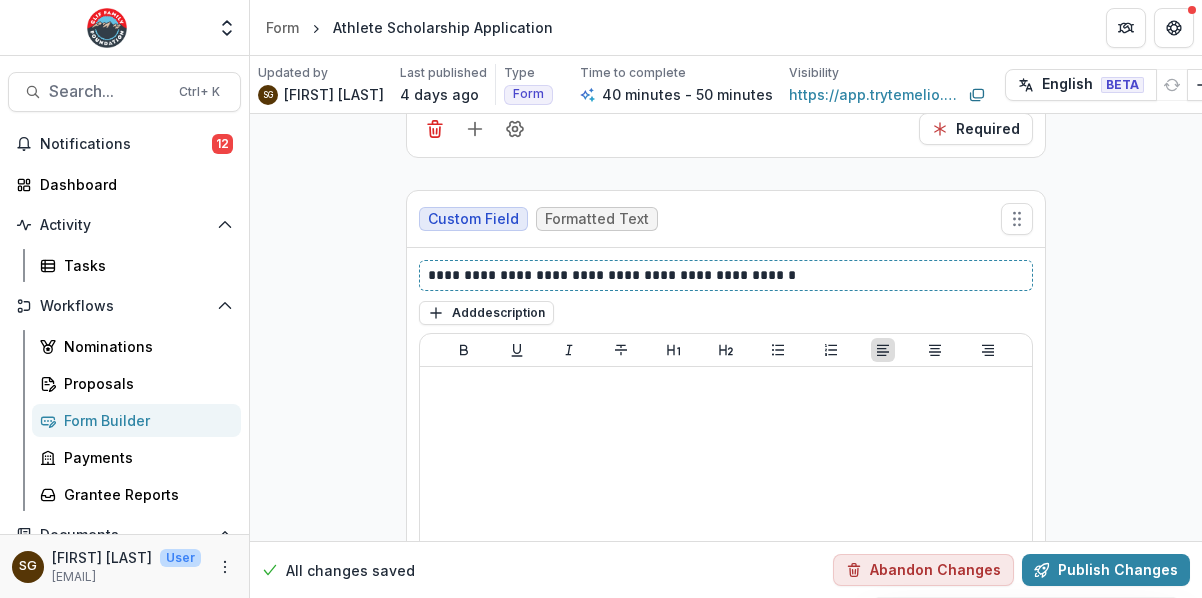 click on "**********" at bounding box center [726, 275] 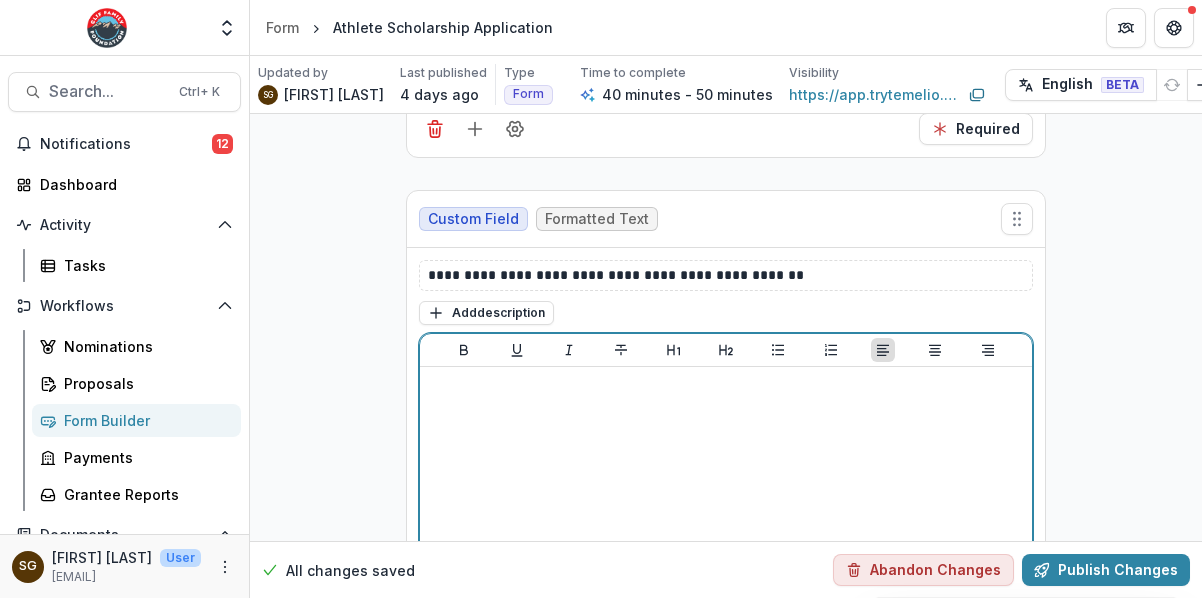 click at bounding box center [726, 525] 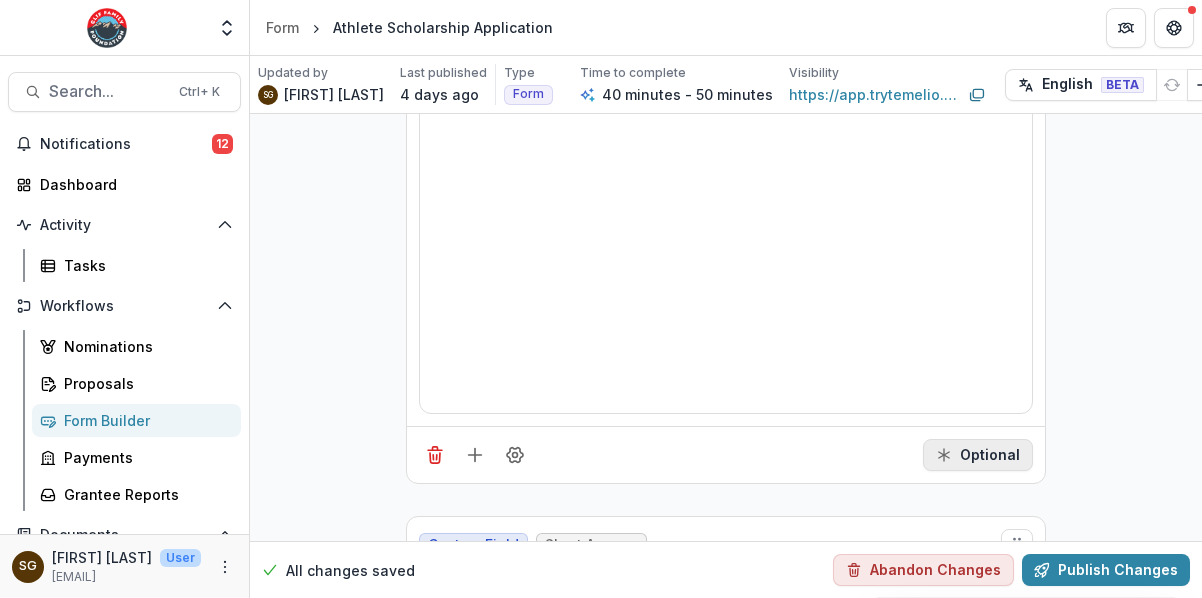 click 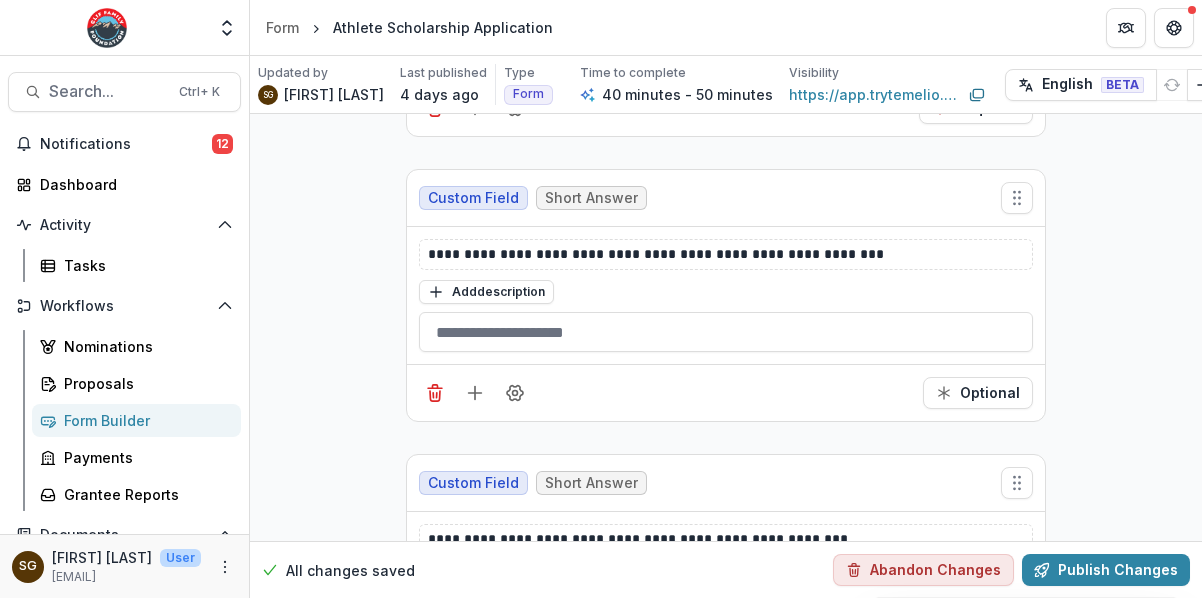 scroll, scrollTop: 5083, scrollLeft: 0, axis: vertical 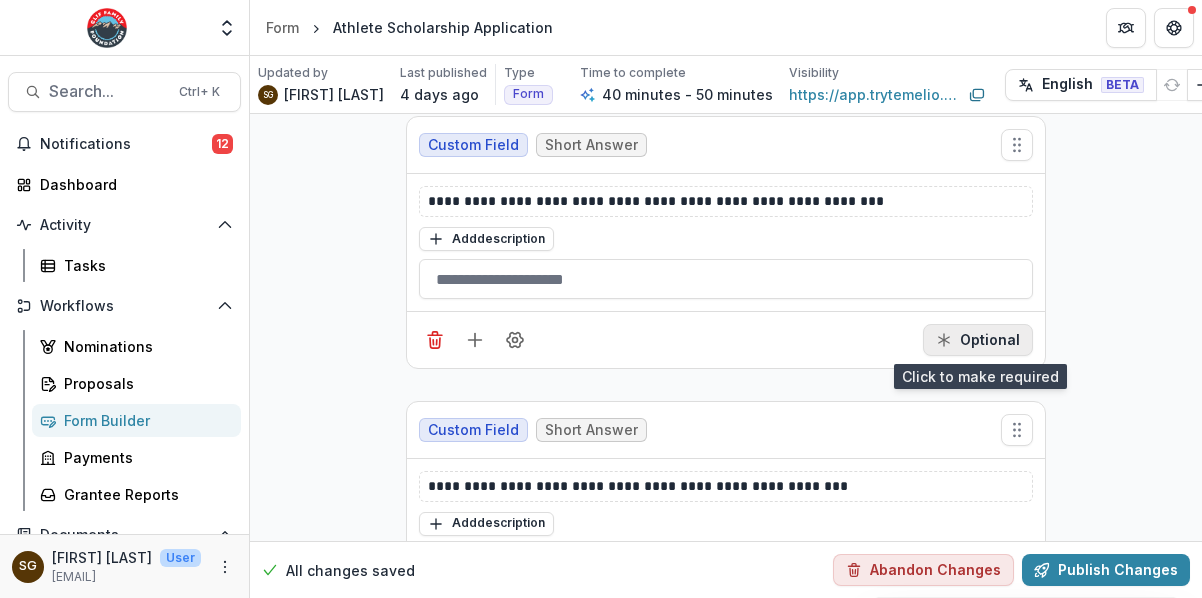 click on "Optional" at bounding box center [978, 340] 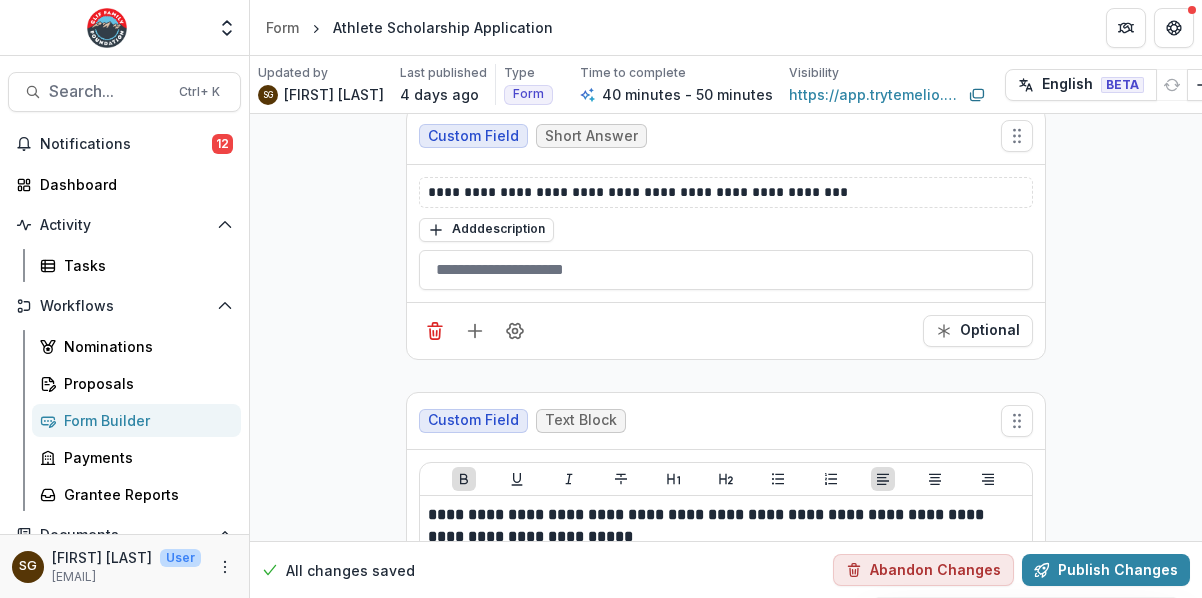 scroll, scrollTop: 5383, scrollLeft: 0, axis: vertical 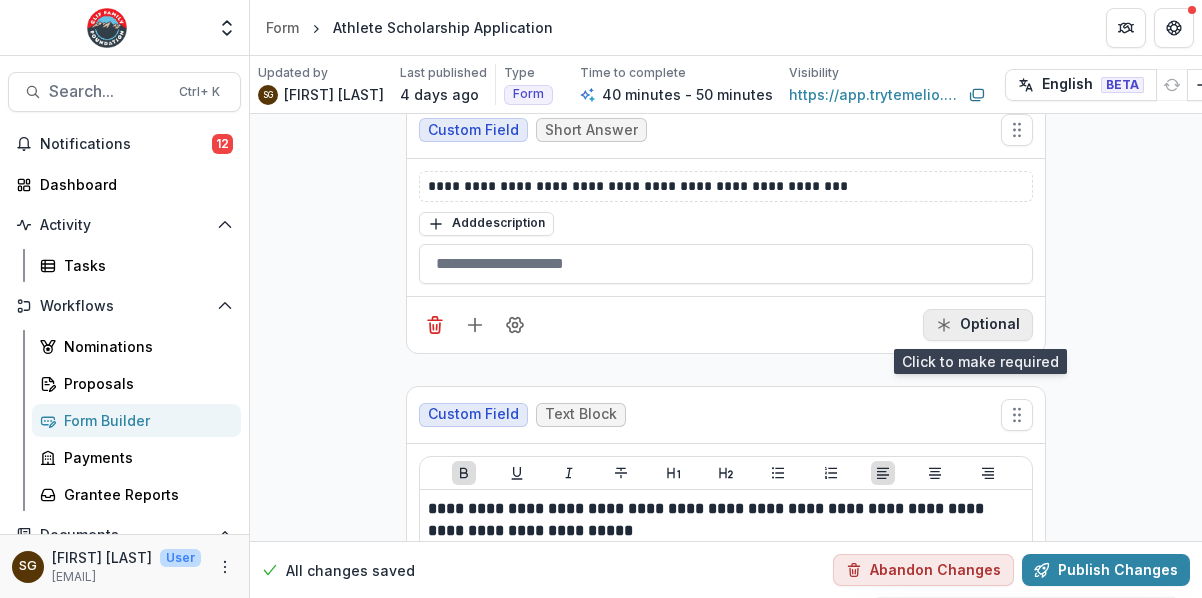 click 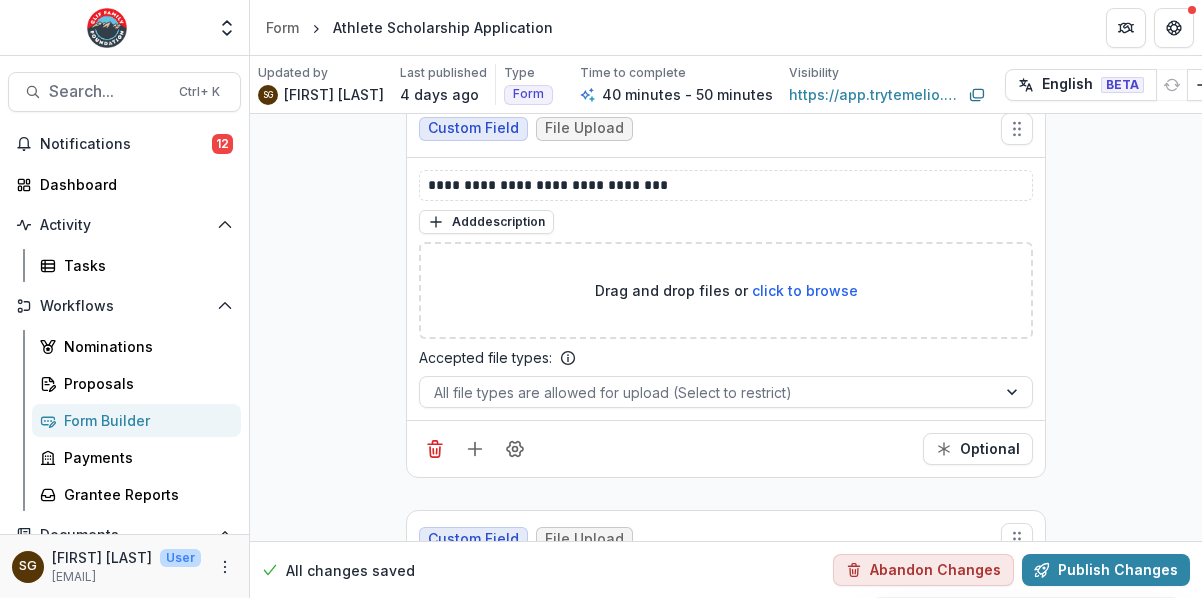 scroll, scrollTop: 6483, scrollLeft: 0, axis: vertical 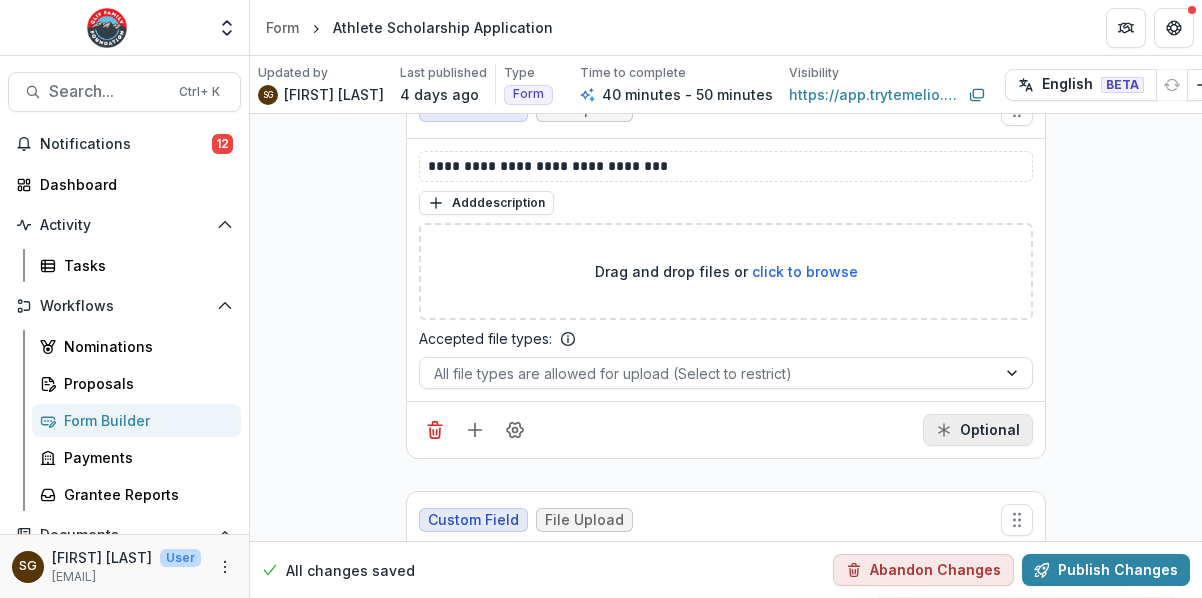 click on "Optional" at bounding box center [978, 430] 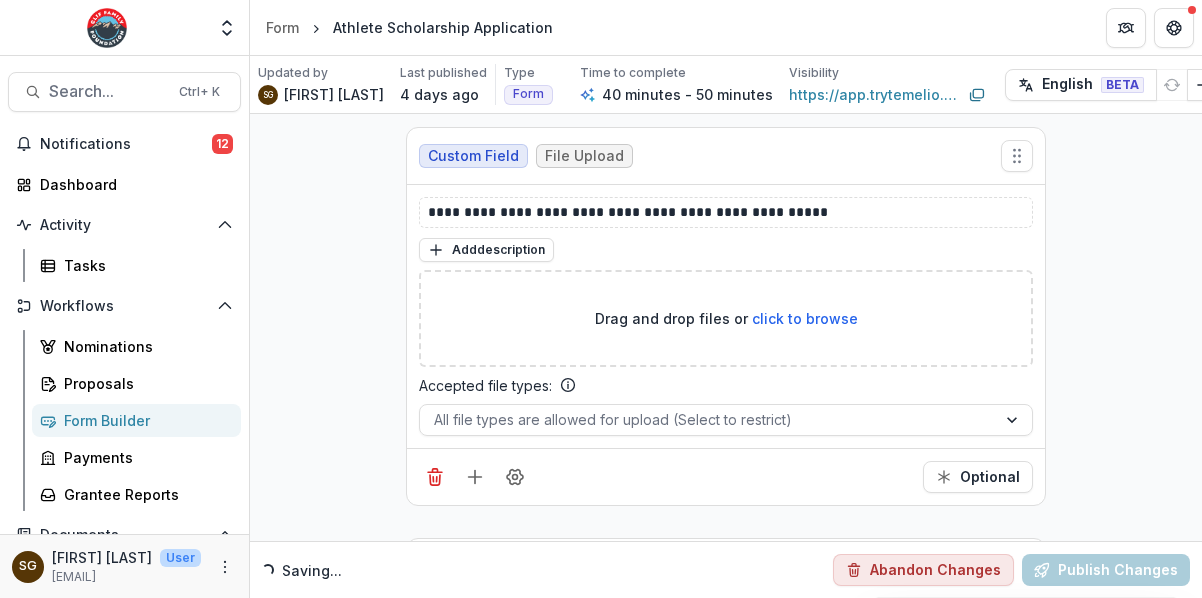 scroll, scrollTop: 6883, scrollLeft: 0, axis: vertical 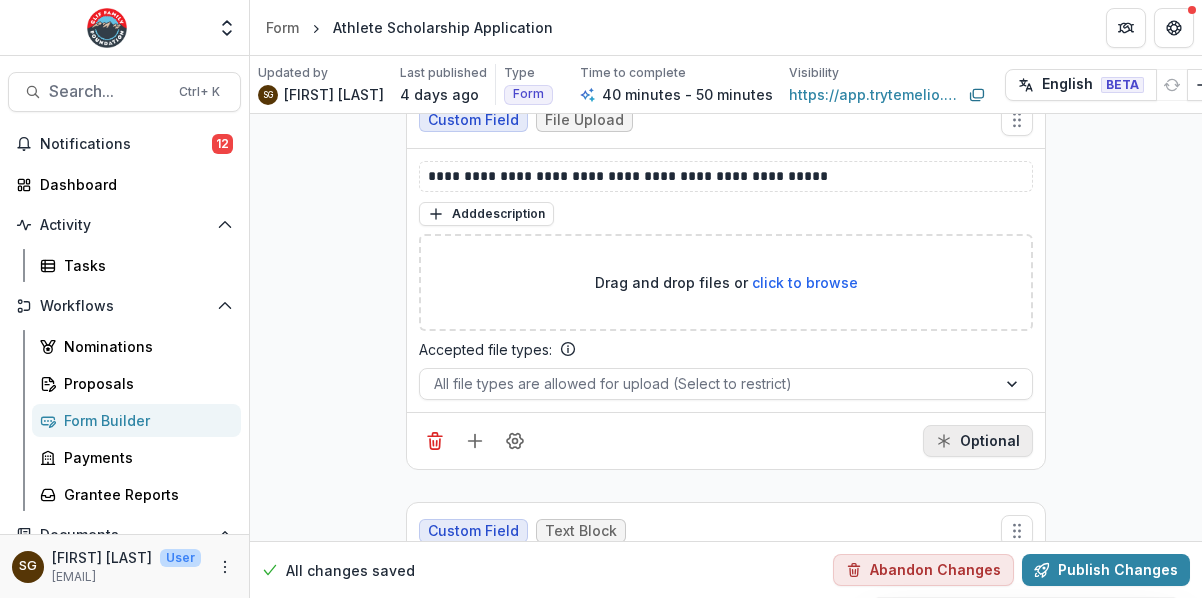 click on "Optional" at bounding box center (978, 441) 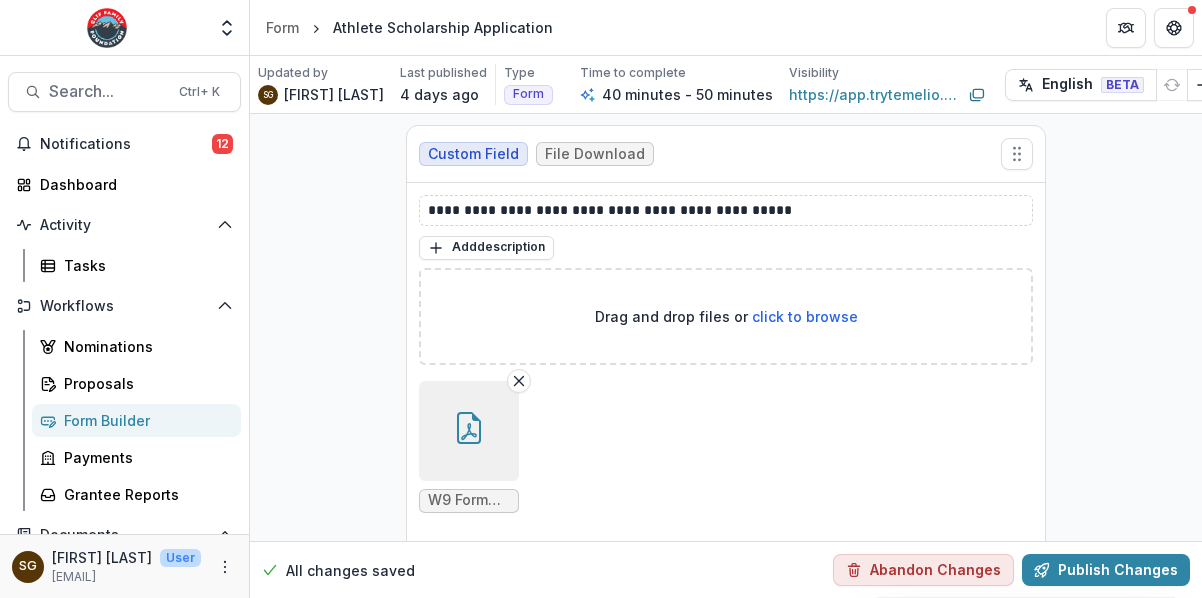 scroll, scrollTop: 7883, scrollLeft: 0, axis: vertical 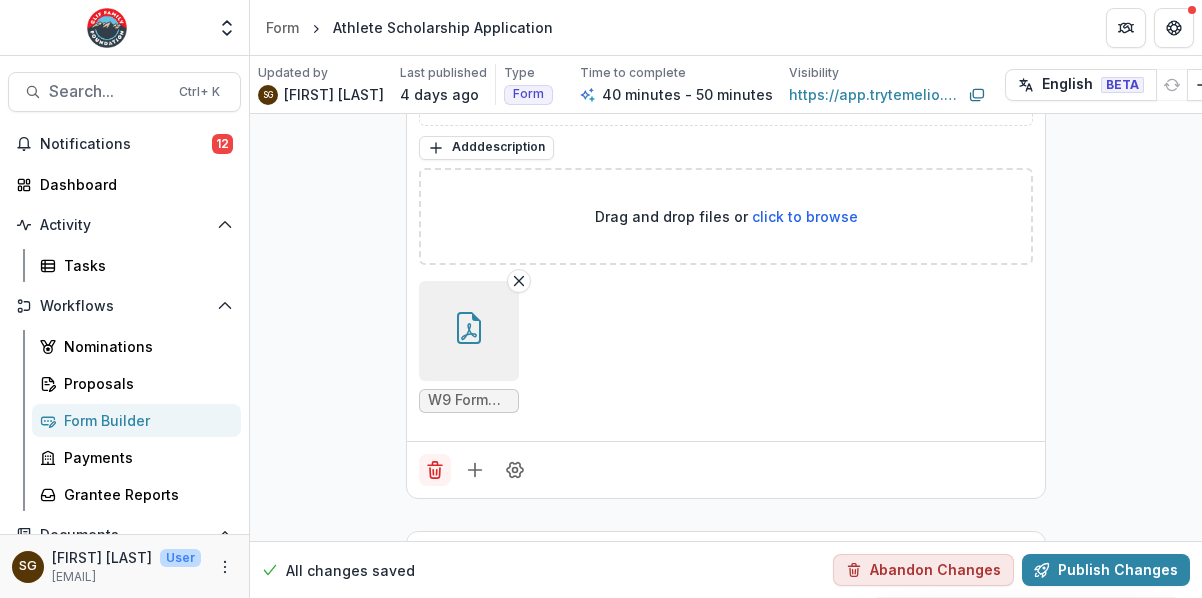 click 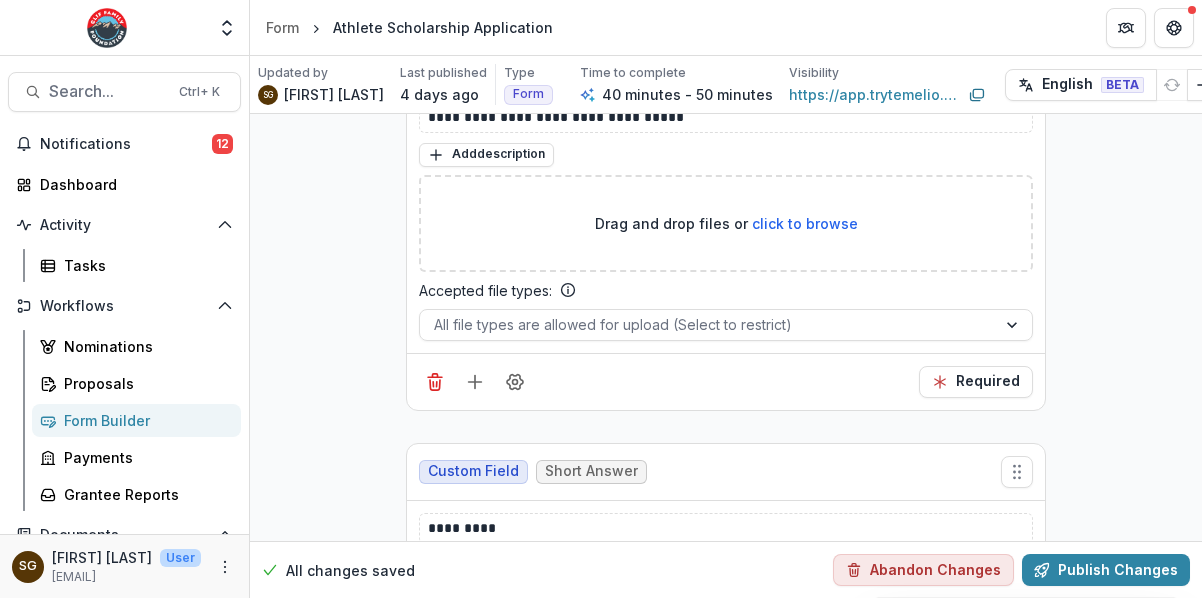 scroll, scrollTop: 7898, scrollLeft: 0, axis: vertical 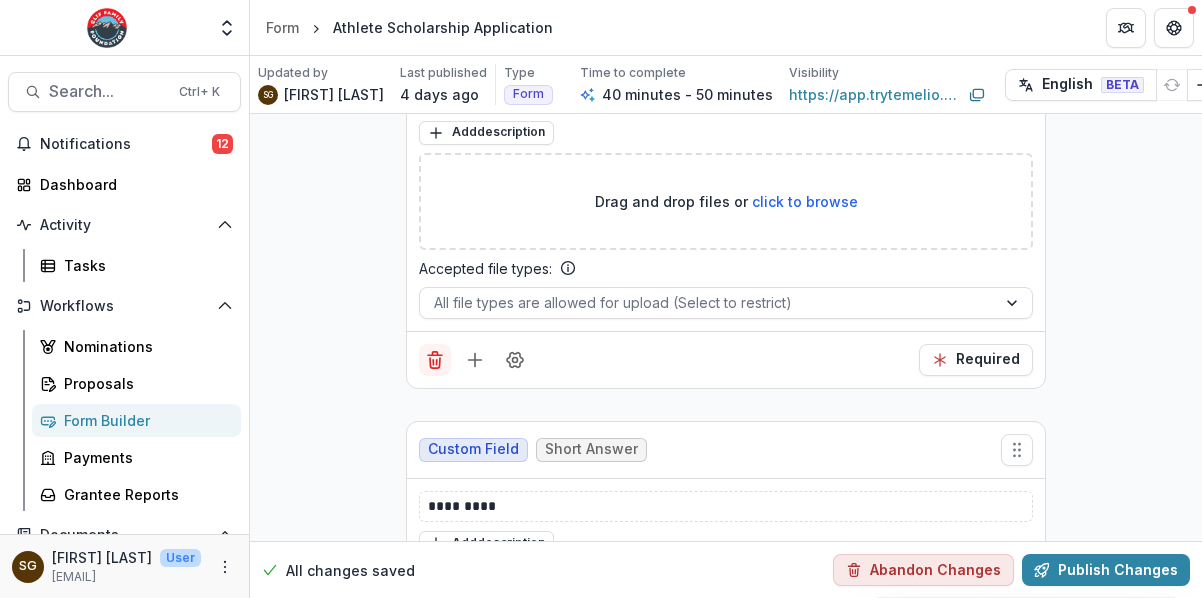 click 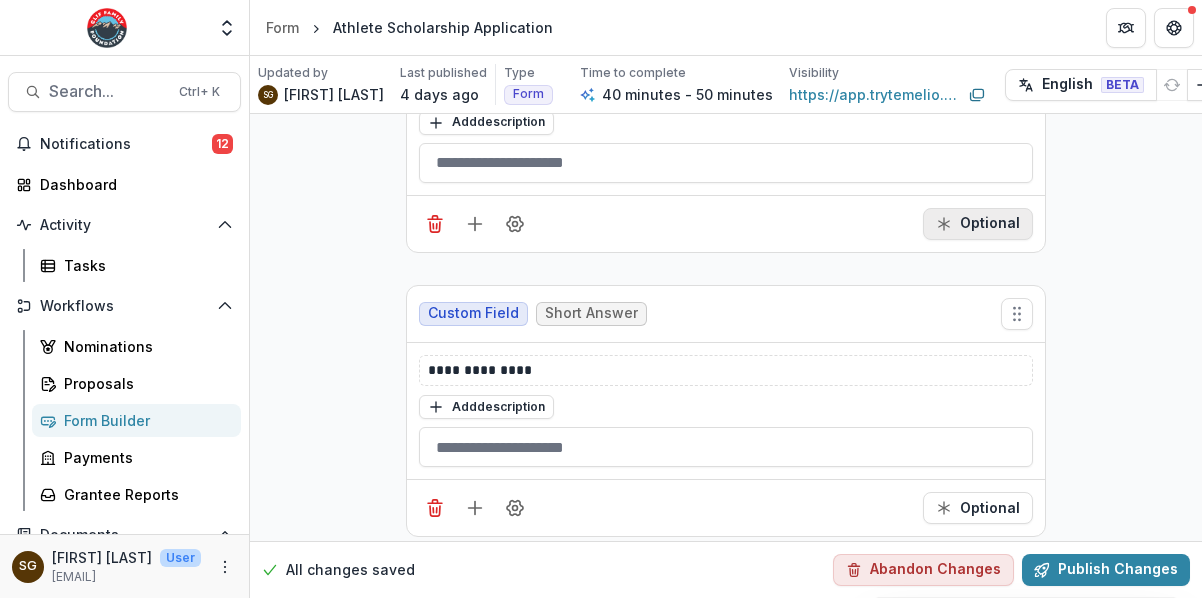 click on "Optional" at bounding box center (978, 224) 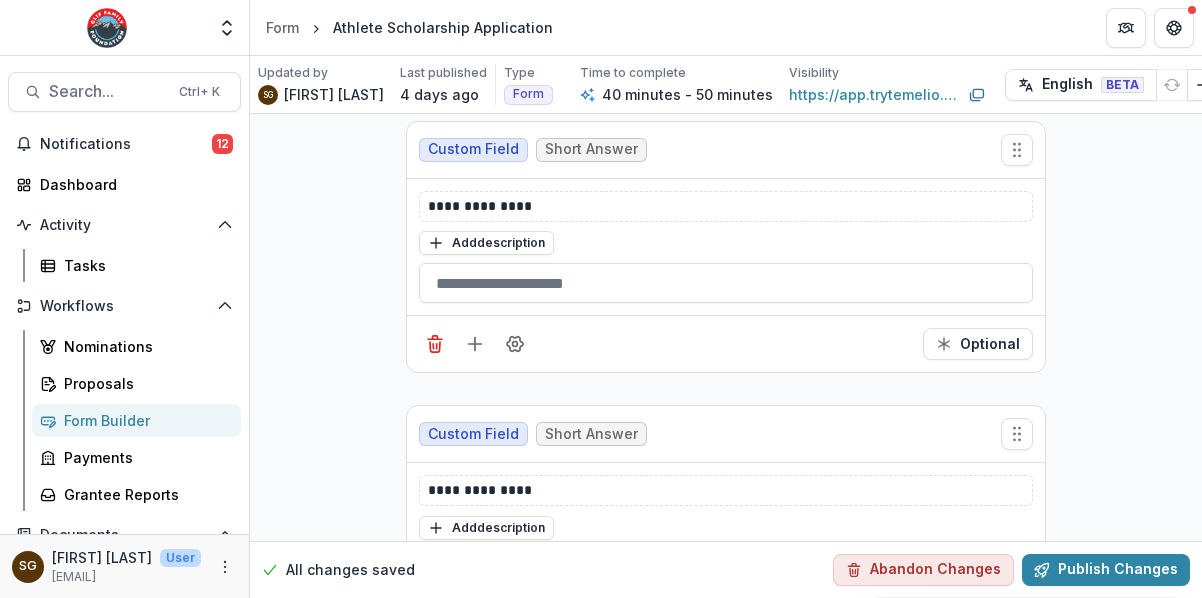 scroll, scrollTop: 8108, scrollLeft: 0, axis: vertical 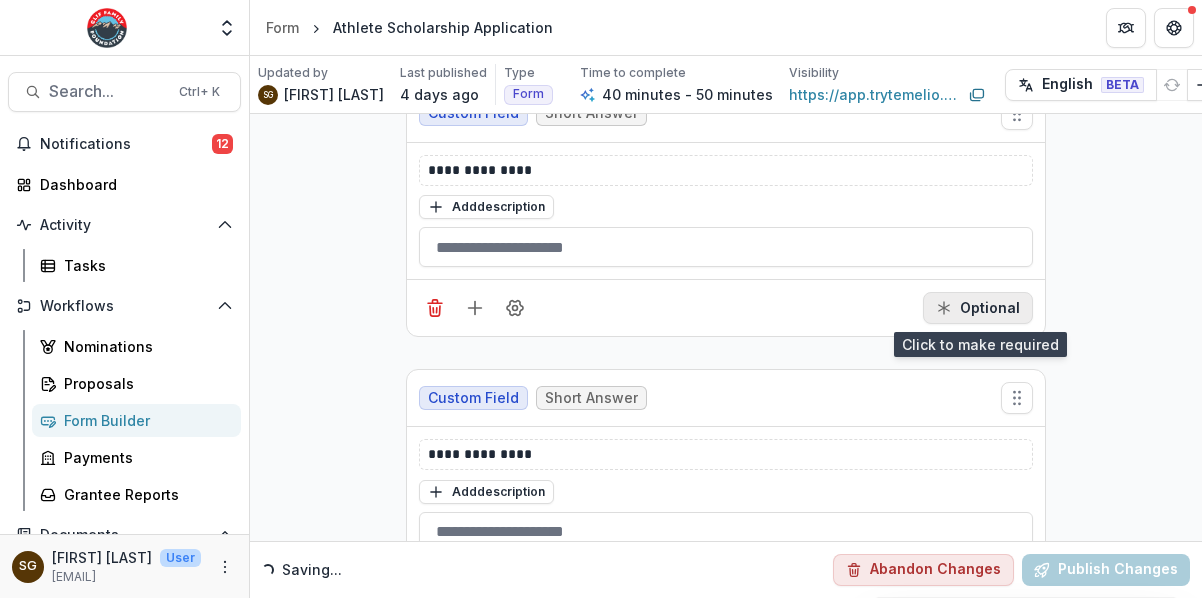 click on "Optional" at bounding box center (978, 308) 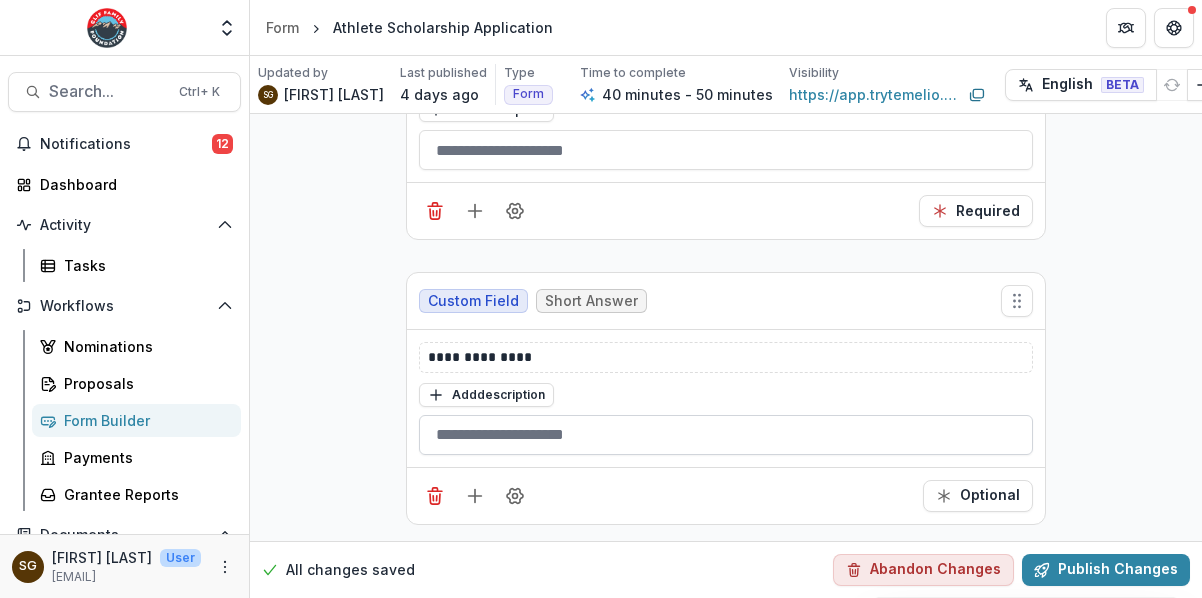 scroll, scrollTop: 8220, scrollLeft: 0, axis: vertical 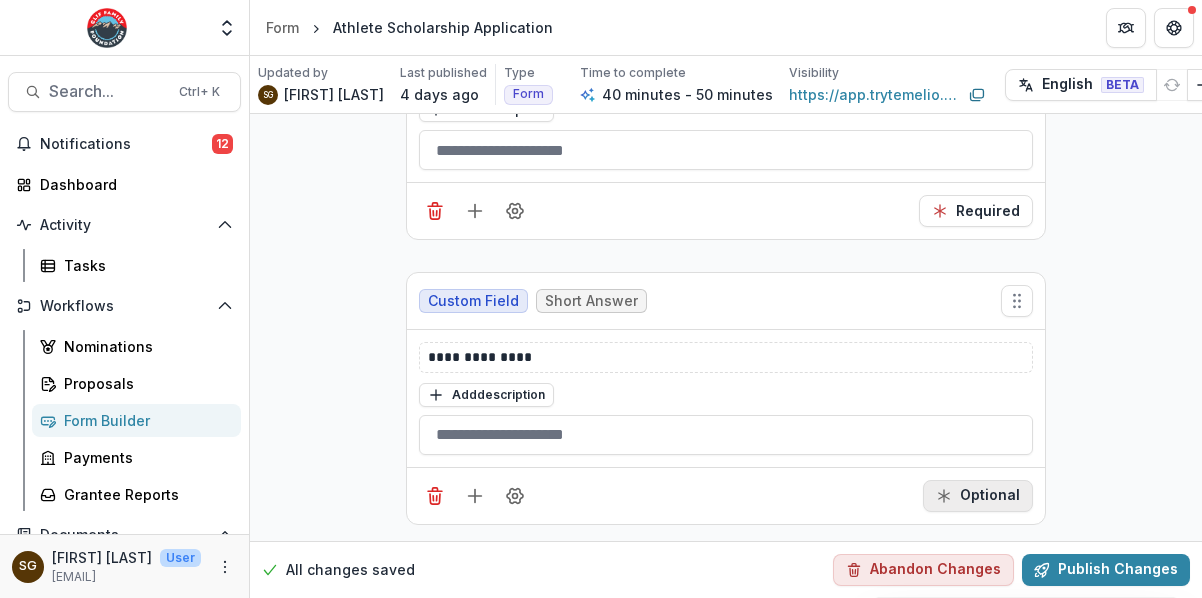 click on "Optional" at bounding box center (978, 496) 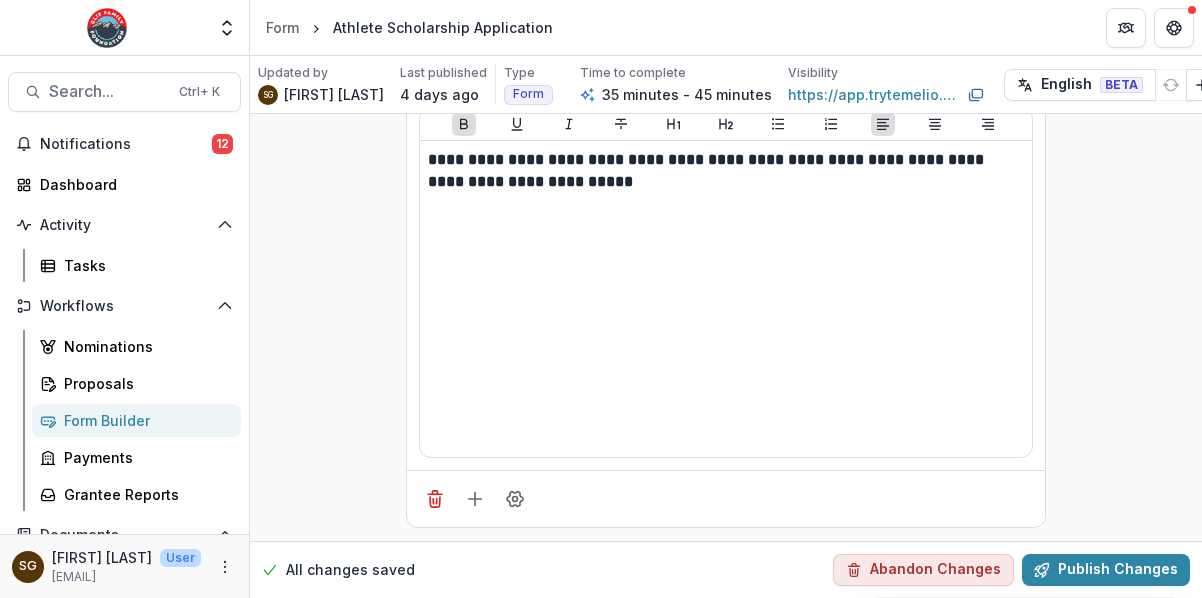 scroll, scrollTop: 5720, scrollLeft: 0, axis: vertical 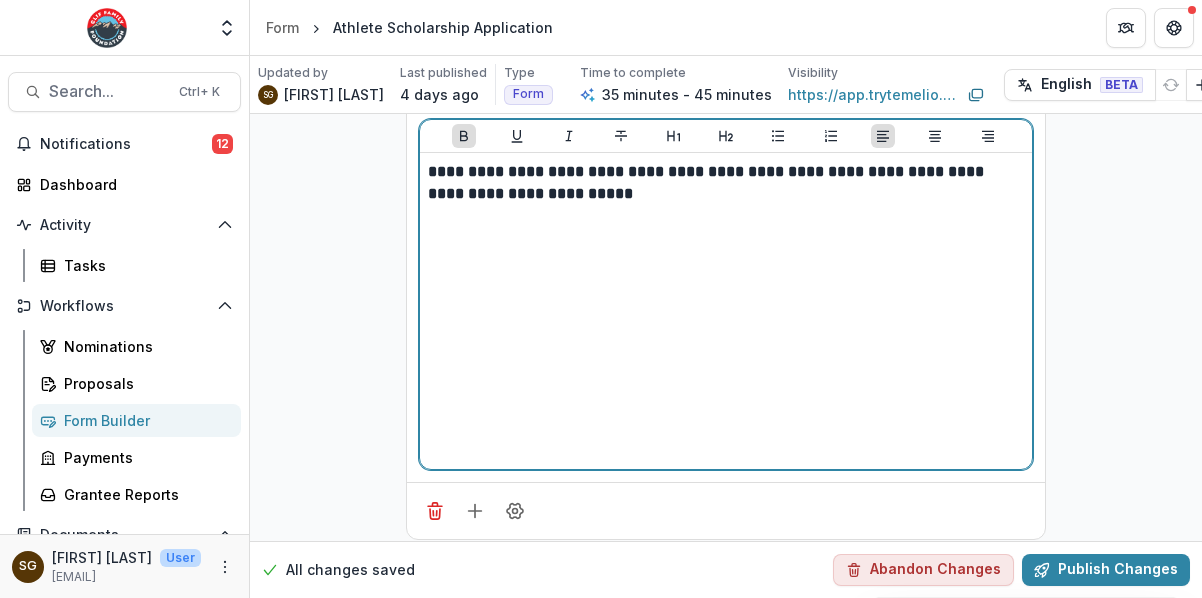 click on "**********" at bounding box center [708, 182] 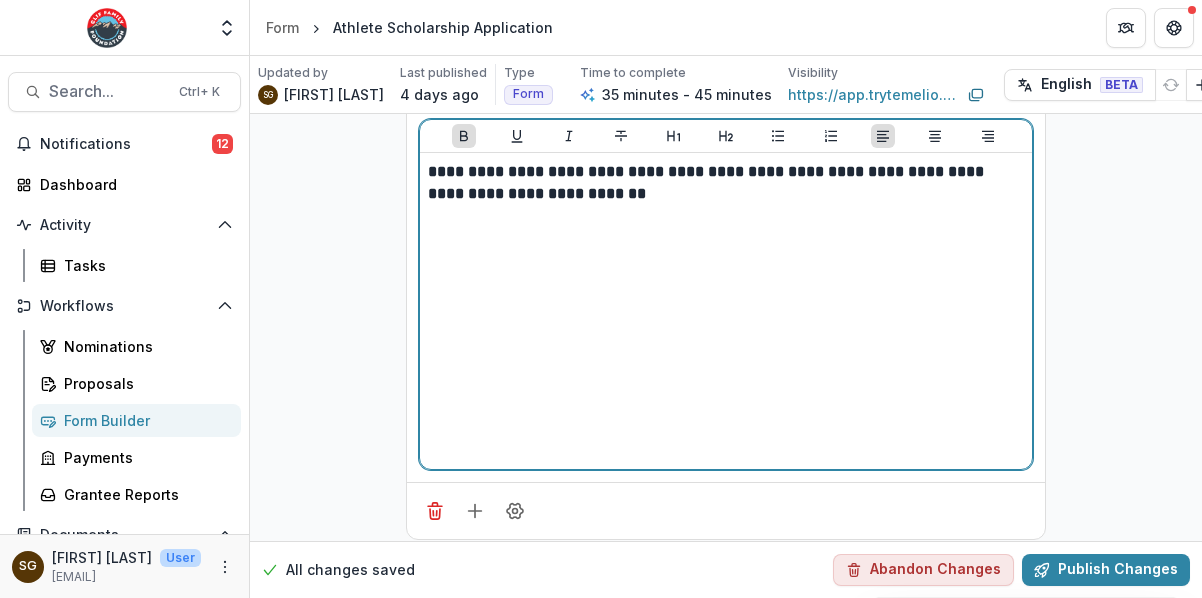 scroll, scrollTop: 5820, scrollLeft: 0, axis: vertical 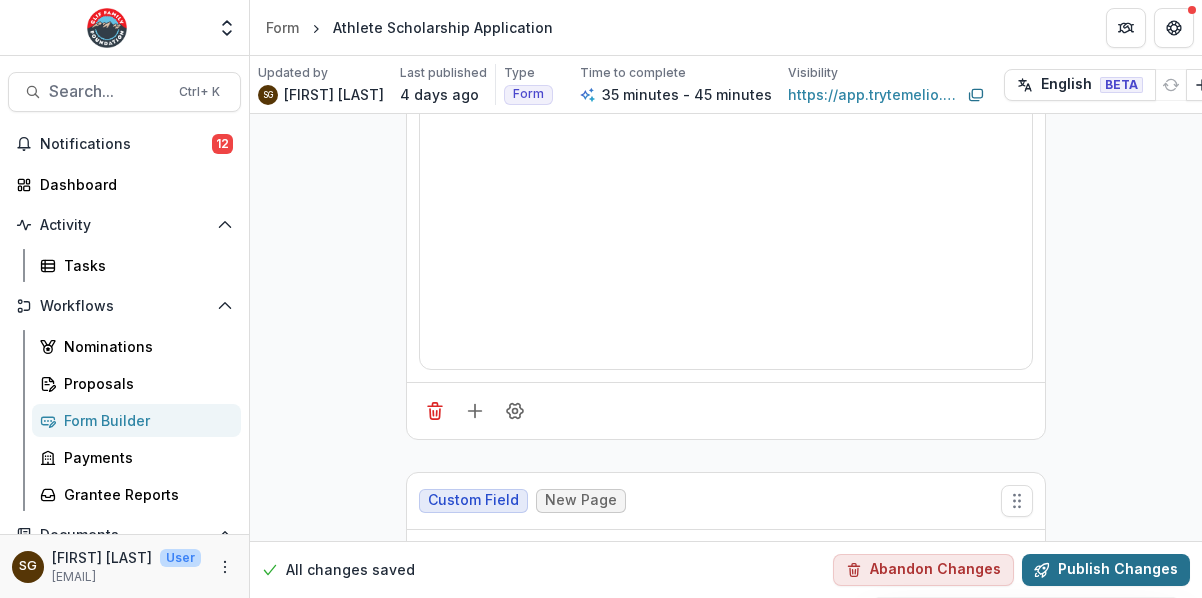 click on "Publish Changes" at bounding box center (1106, 570) 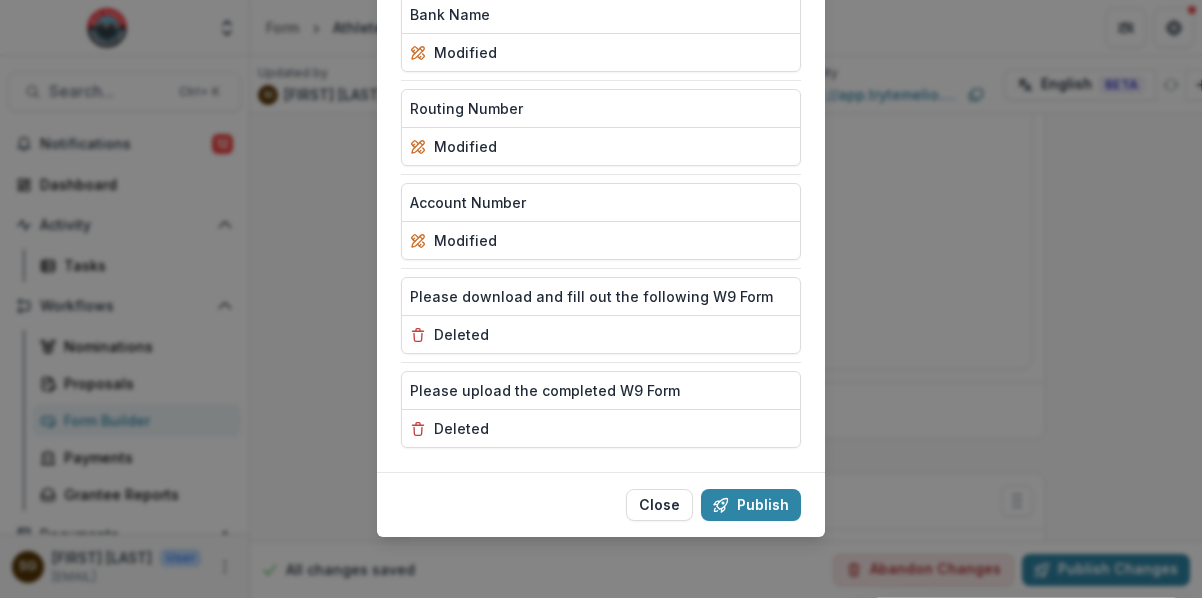 scroll, scrollTop: 1912, scrollLeft: 0, axis: vertical 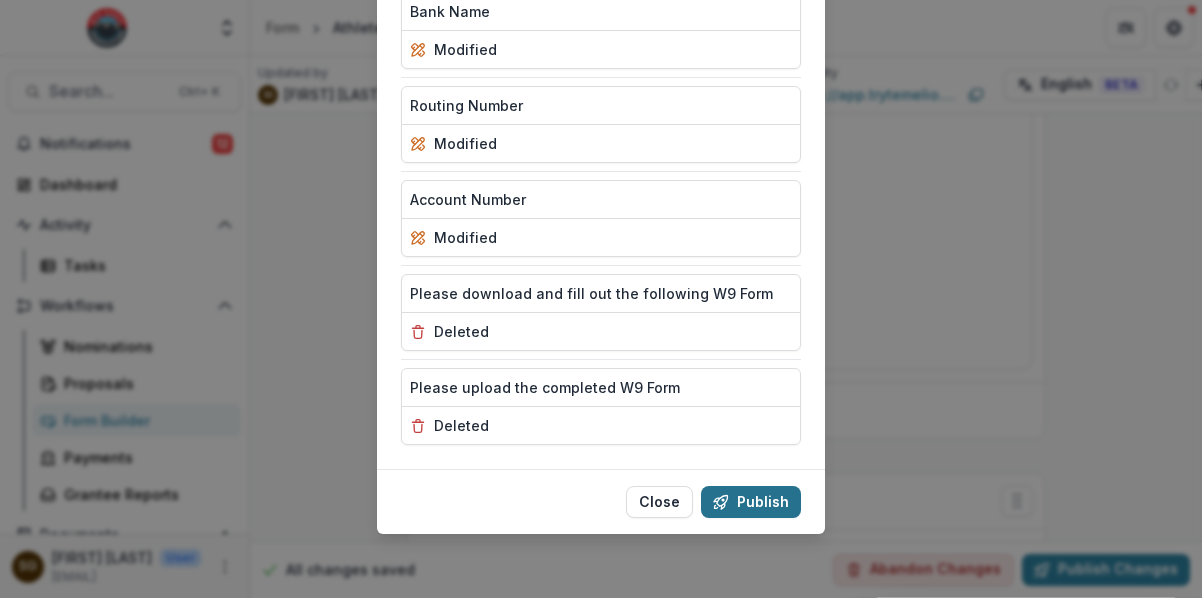 click on "Publish" at bounding box center (751, 502) 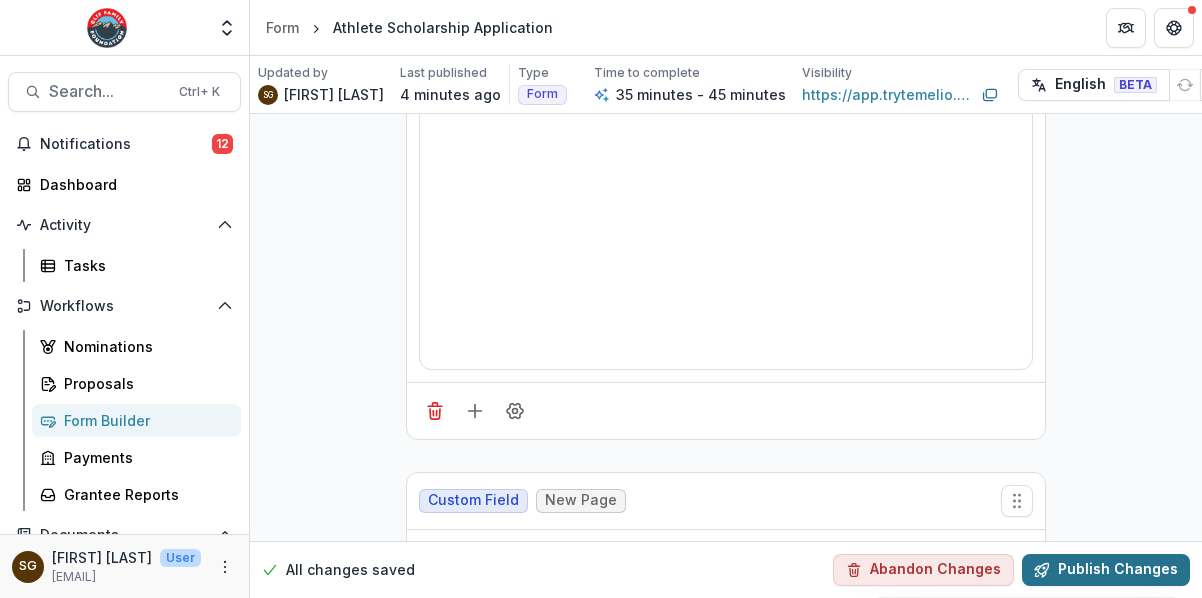 click on "Publish Changes" at bounding box center (1106, 570) 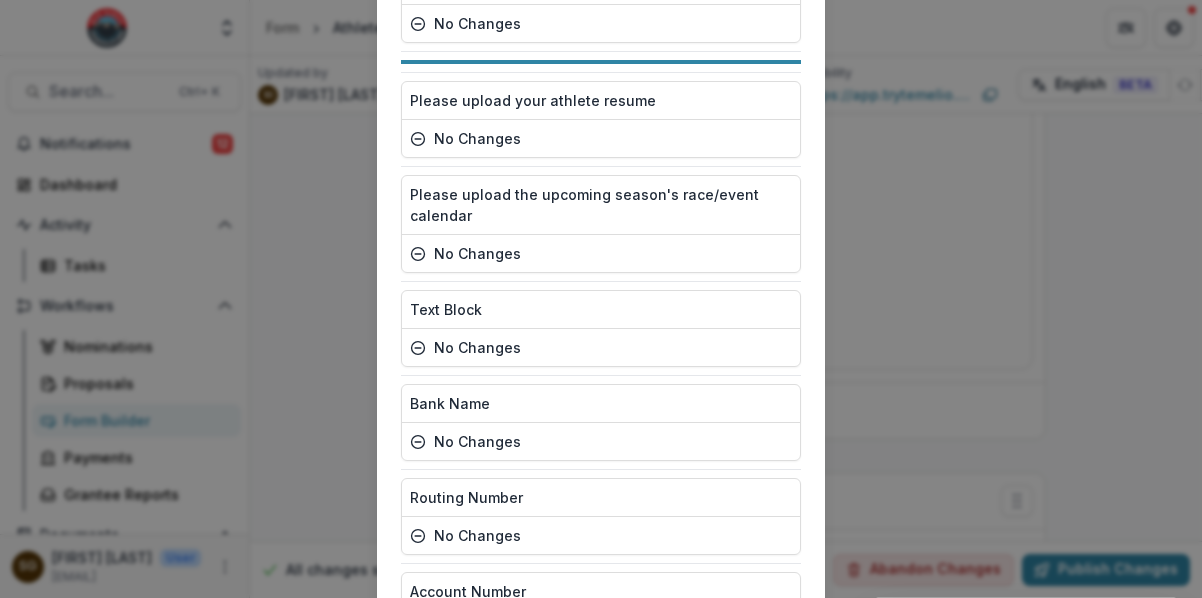 scroll, scrollTop: 1724, scrollLeft: 0, axis: vertical 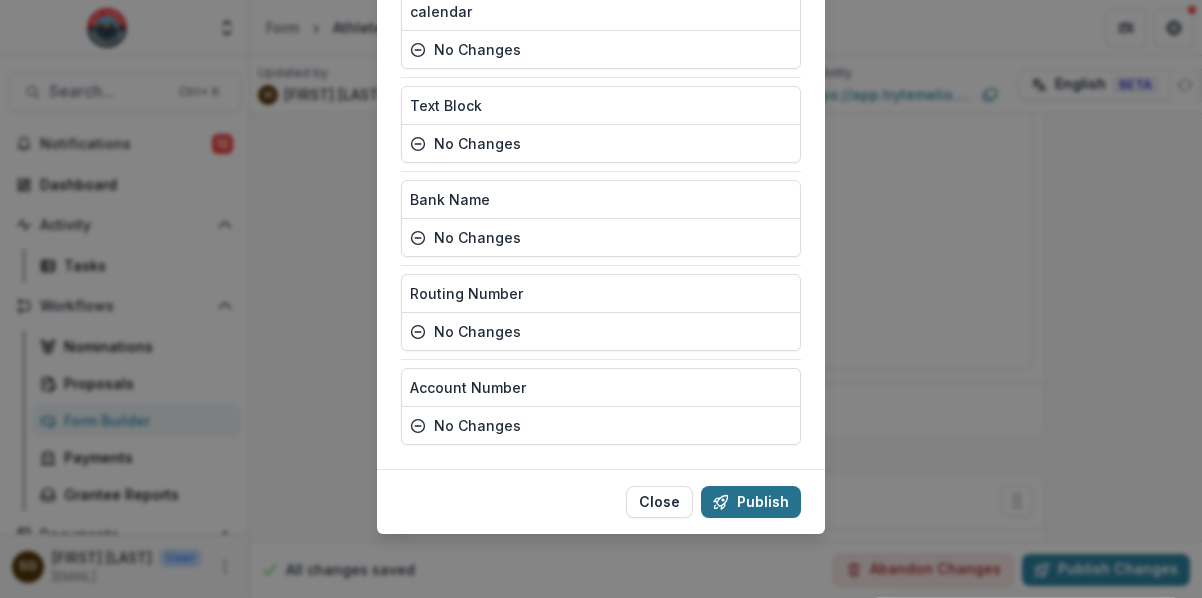 click on "Publish" at bounding box center [751, 502] 